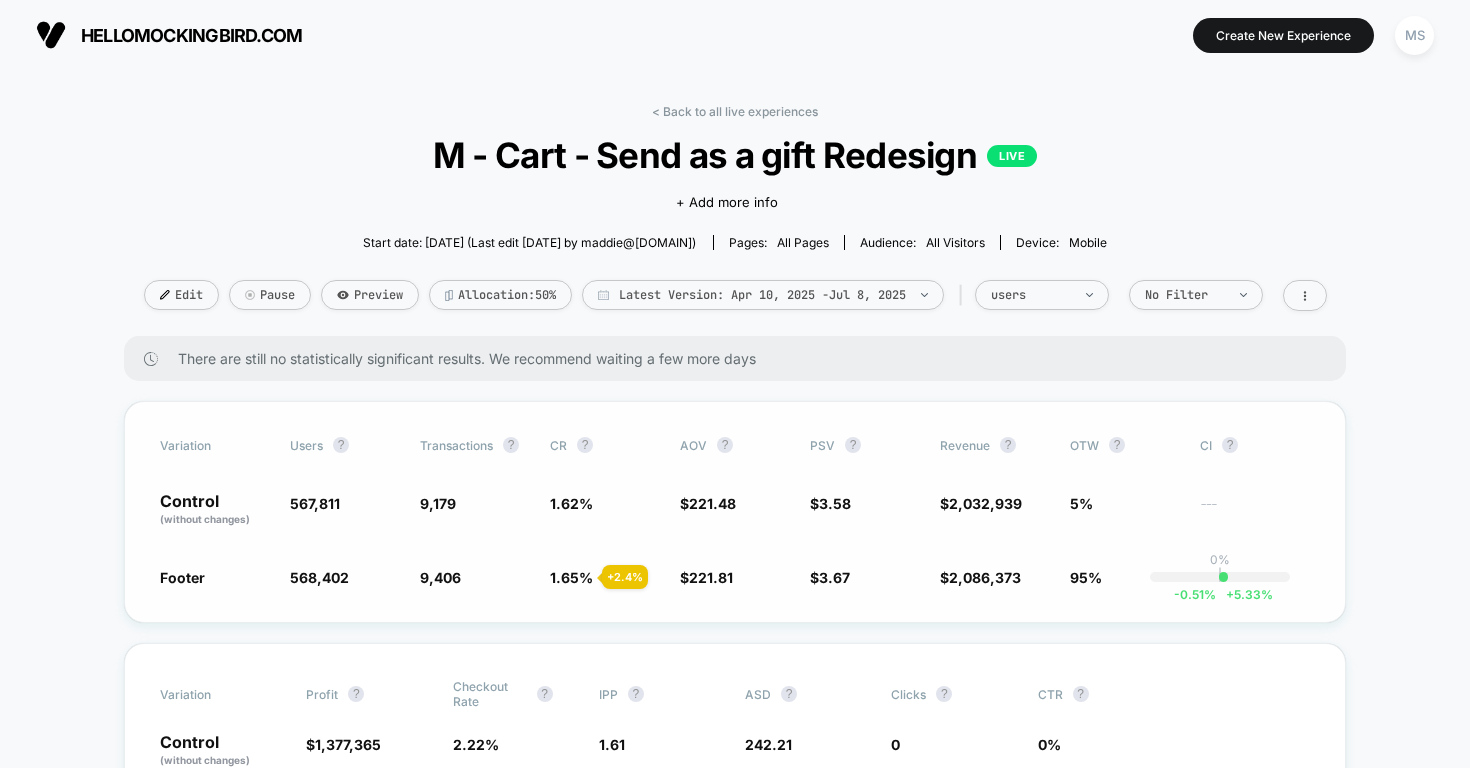 scroll, scrollTop: 0, scrollLeft: 0, axis: both 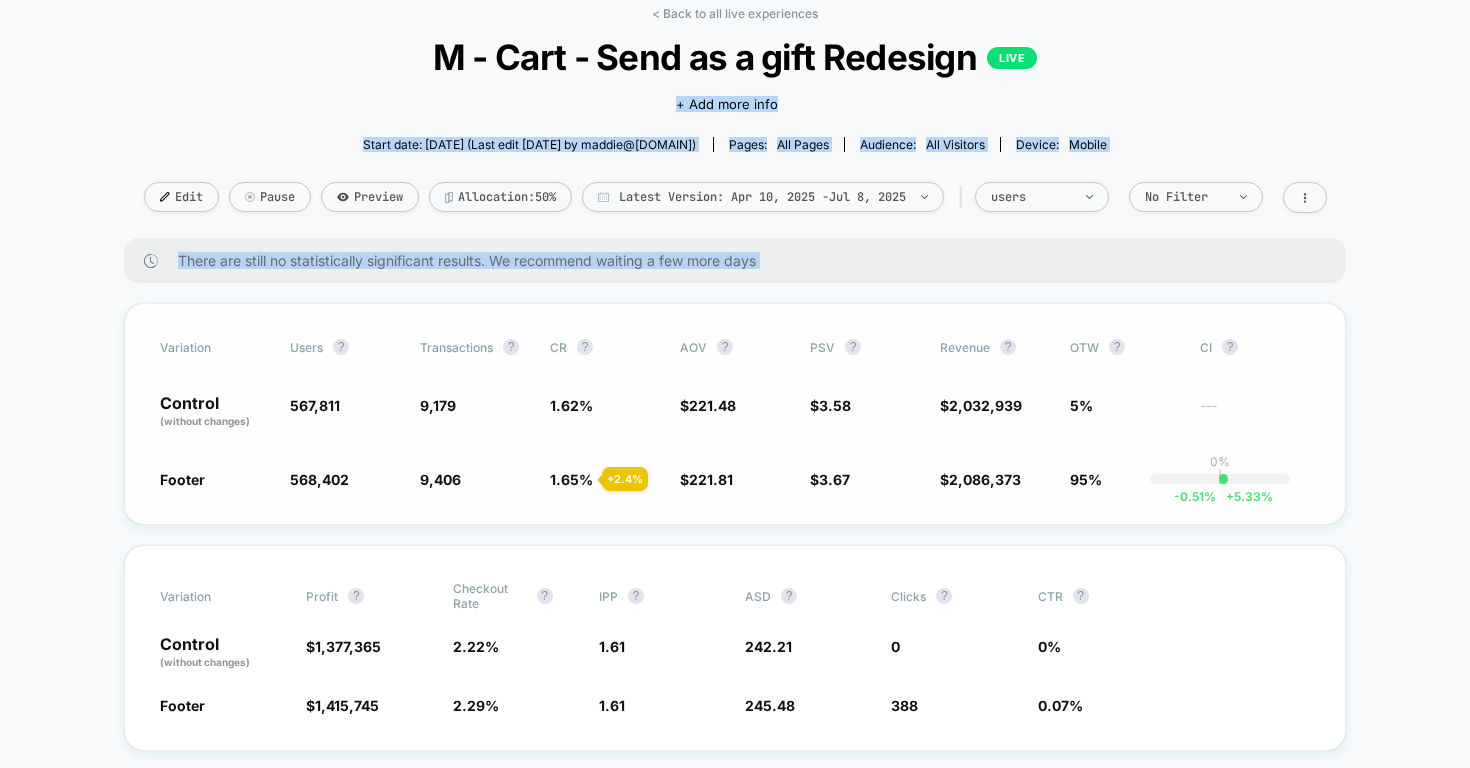 click on "< Back to all live experiences  M - Cart - Send as a gift Redesign LIVE Click to edit experience details + Add more info Start date: [DATE] (Last edit [DATE] by maddie@[DOMAIN]) Pages: all pages Audience: All Visitors Device: mobile Edit Pause  Preview Allocation:  50% Latest Version:     [DATE]    -    [DATE] |   users   No Filter There are still no statistically significant results. We recommend waiting a few more days Variation users ? Transactions ? CR ? AOV ? PSV ? Revenue ? OTW ? CI ? Control (without changes) 567,811 9,179 1.62 % $ 221.48 $ 3.58 $ 2,032,939 5% --- Footer 568,402 + 0.10 % 9,406 + 2.4 % 1.65 % + 2.4 % $ 221.81 + 0.15 % $ 3.67 + 2.5 % $ 2,086,373 + 2.5 % 95% 0% | -0.51 % + 5.33 % Variation Profit ? Checkout Rate ? IPP ? ASD ? Clicks ? CTR ? Control (without changes) $ 1,377,365 2.22 % 1.61 242.21 0 0 % Footer $ 1,415,745 + 2.7 % 2.29 % + 2.9 % 1.61 - 0.02 % 245.48 + 1.3 % 388 0.07 % Conversion Rate (Primary Goal) ? Footer CONTROL Hide [DATE] [DATE] [DATE] ?" at bounding box center [735, 3888] 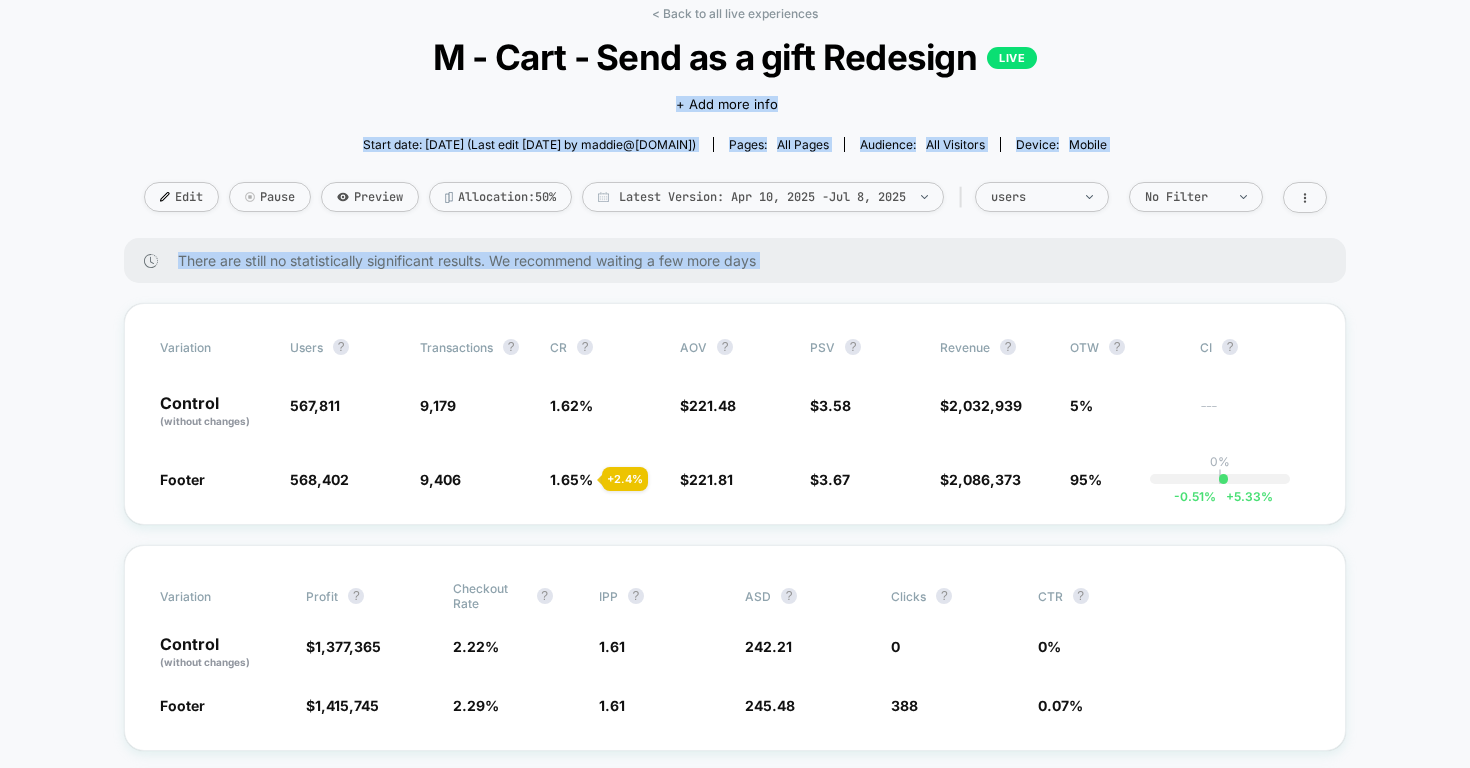 click on "< Back to all live experiences  M - Cart - Send as a gift Redesign LIVE Click to edit experience details + Add more info Start date: [DATE] (Last edit [DATE] by maddie@[DOMAIN]) Pages: all pages Audience: All Visitors Device: mobile Edit Pause  Preview Allocation:  50% Latest Version:     [DATE]    -    [DATE] |   users   No Filter There are still no statistically significant results. We recommend waiting a few more days Variation users ? Transactions ? CR ? AOV ? PSV ? Revenue ? OTW ? CI ? Control (without changes) 567,811 9,179 1.62 % $ 221.48 $ 3.58 $ 2,032,939 5% --- Footer 568,402 + 0.10 % 9,406 + 2.4 % 1.65 % + 2.4 % $ 221.81 + 0.15 % $ 3.67 + 2.5 % $ 2,086,373 + 2.5 % 95% 0% | -0.51 % + 5.33 % Variation Profit ? Checkout Rate ? IPP ? ASD ? Clicks ? CTR ? Control (without changes) $ 1,377,365 2.22 % 1.61 242.21 0 0 % Footer $ 1,415,745 + 2.7 % 2.29 % + 2.9 % 1.61 - 0.02 % 245.48 + 1.3 % 388 0.07 % Conversion Rate (Primary Goal) ? Footer CONTROL Hide [DATE] [DATE] [DATE] ?" at bounding box center [735, 3908] 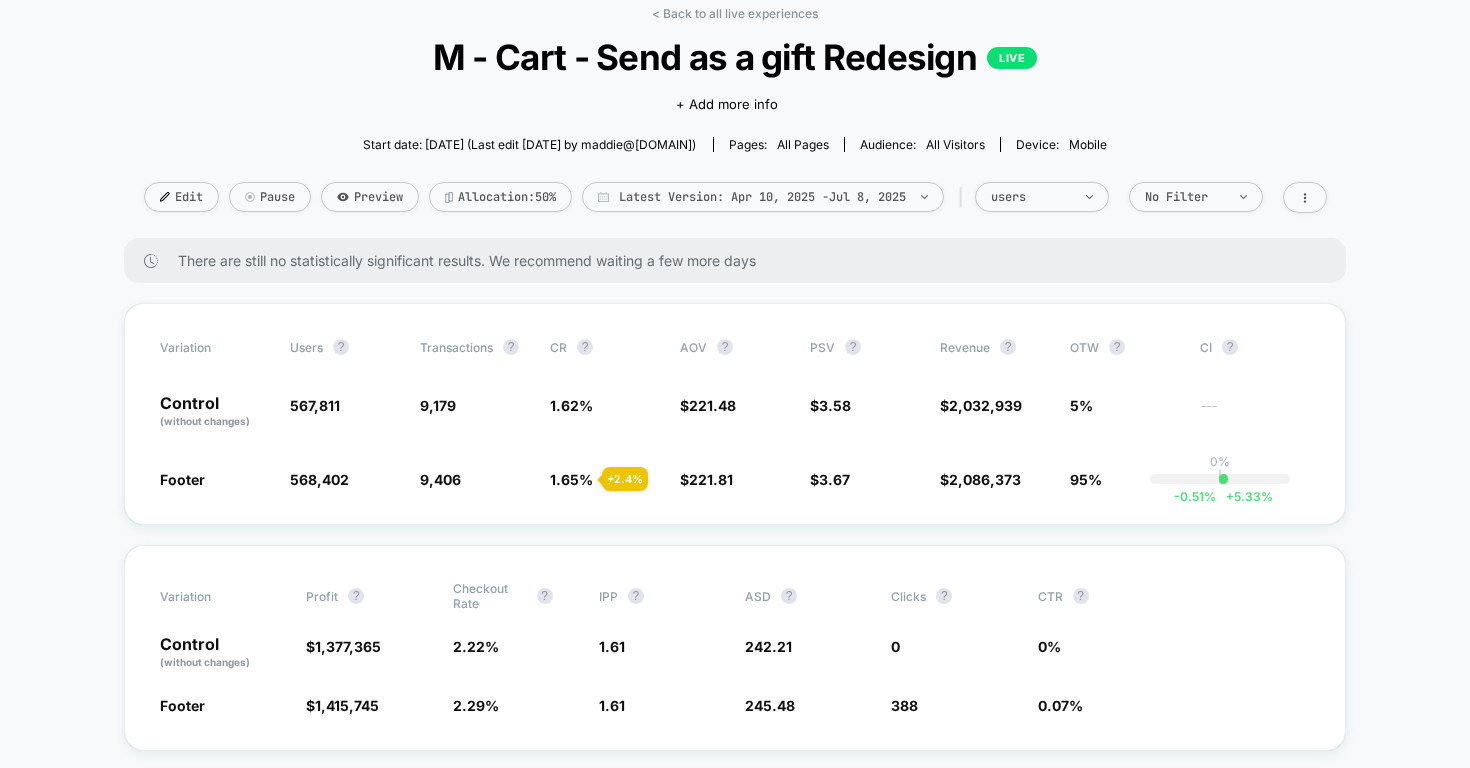 scroll, scrollTop: 89, scrollLeft: 0, axis: vertical 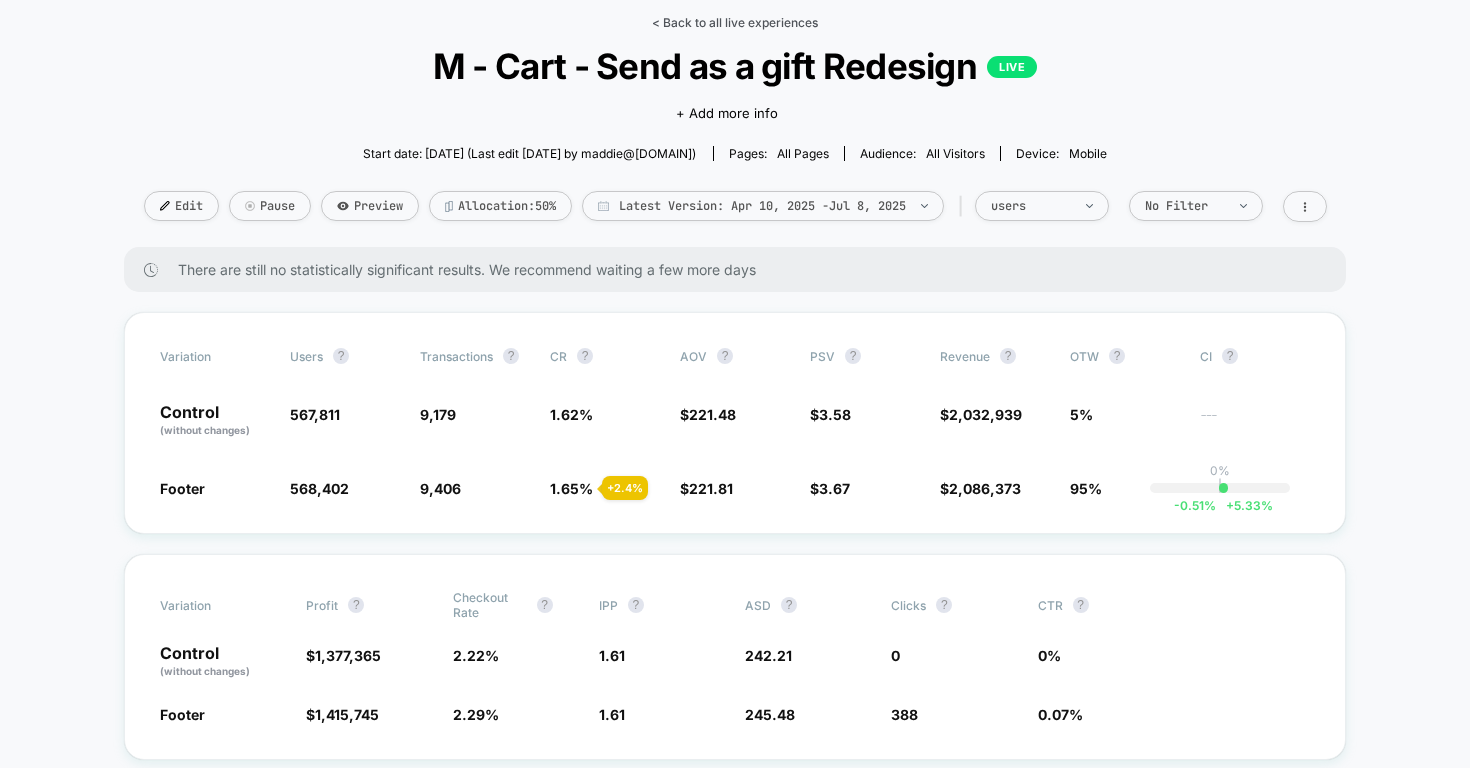 click on "< Back to all live experiences" at bounding box center (735, 22) 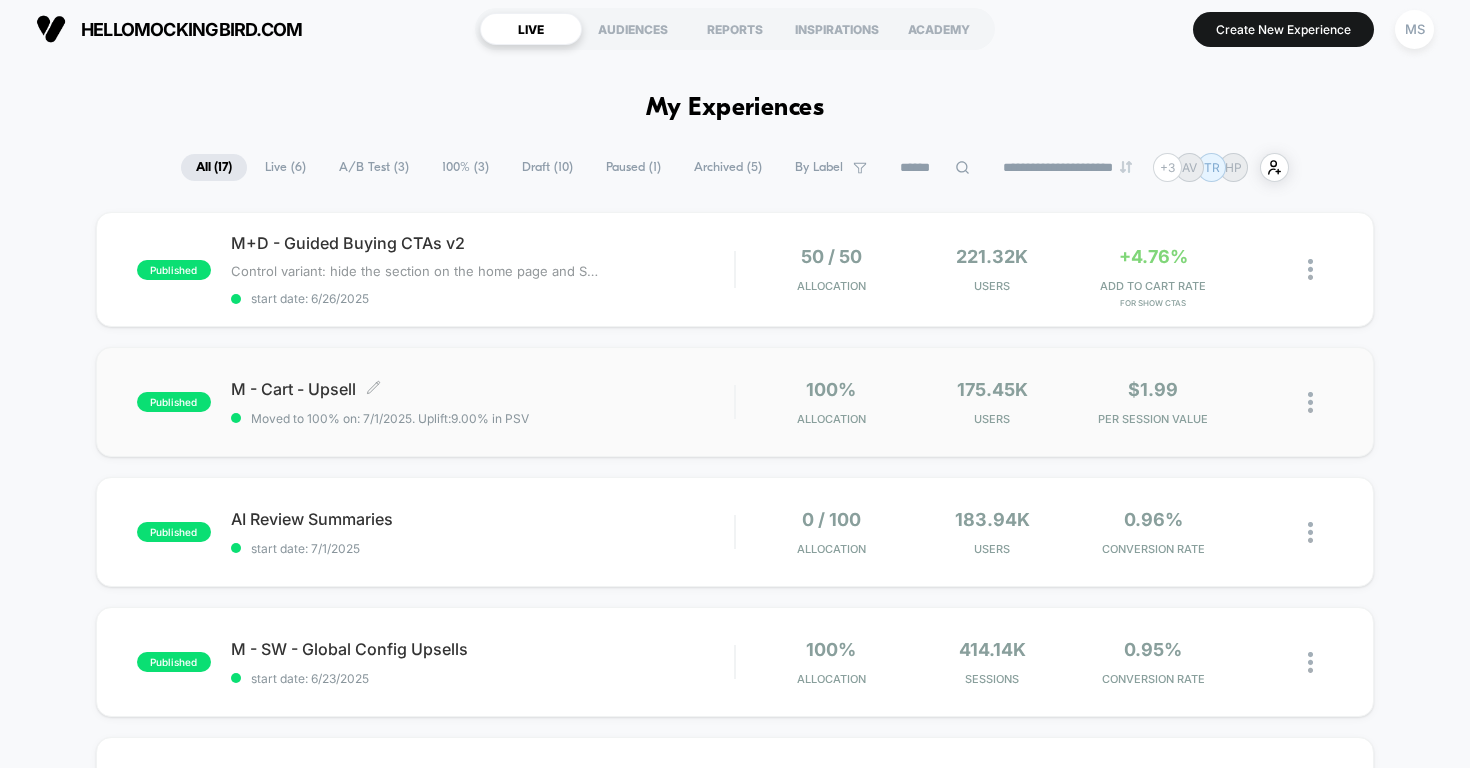 scroll, scrollTop: 16, scrollLeft: 0, axis: vertical 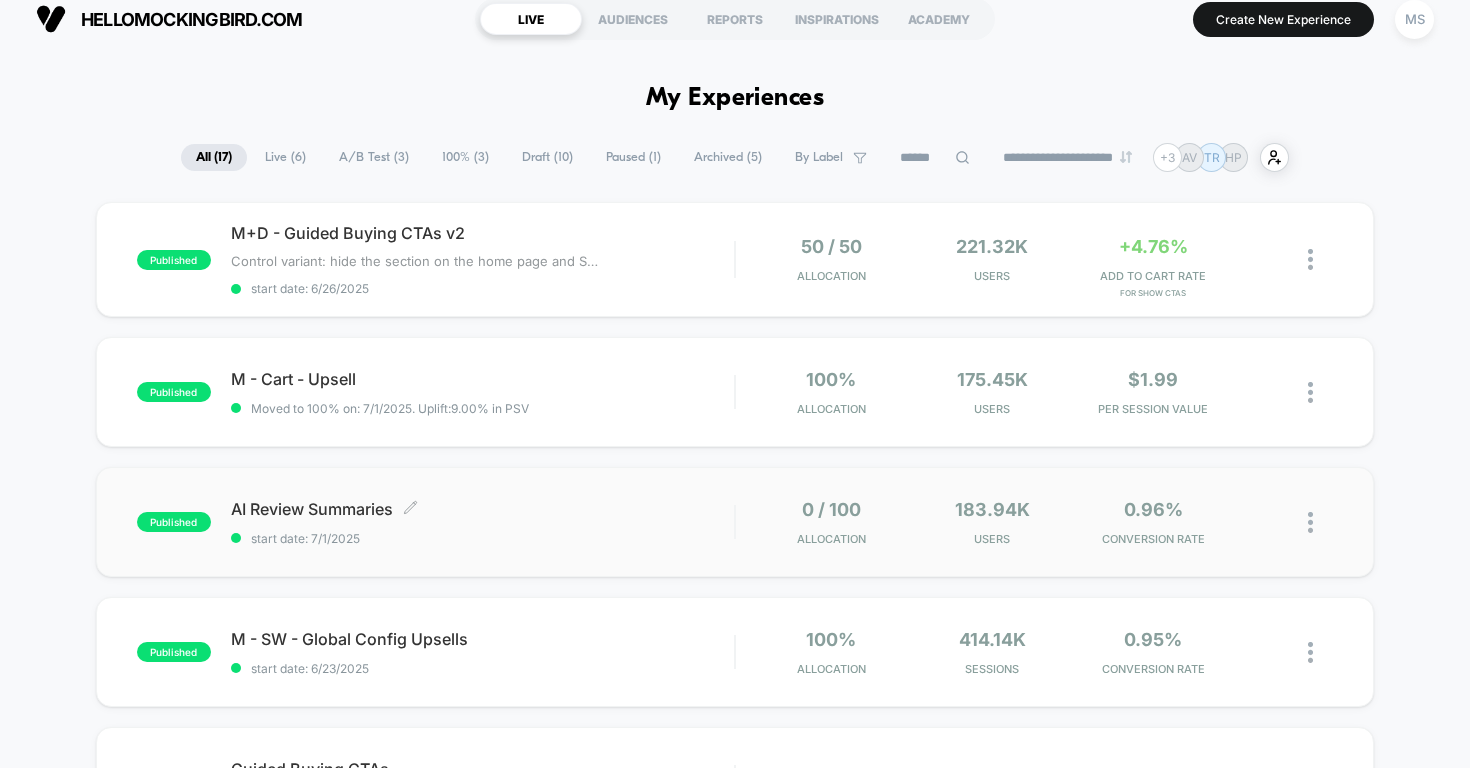 click on "AI Review Summaries Click to edit experience details Click to edit experience details start date: [DATE]" at bounding box center [483, 259] 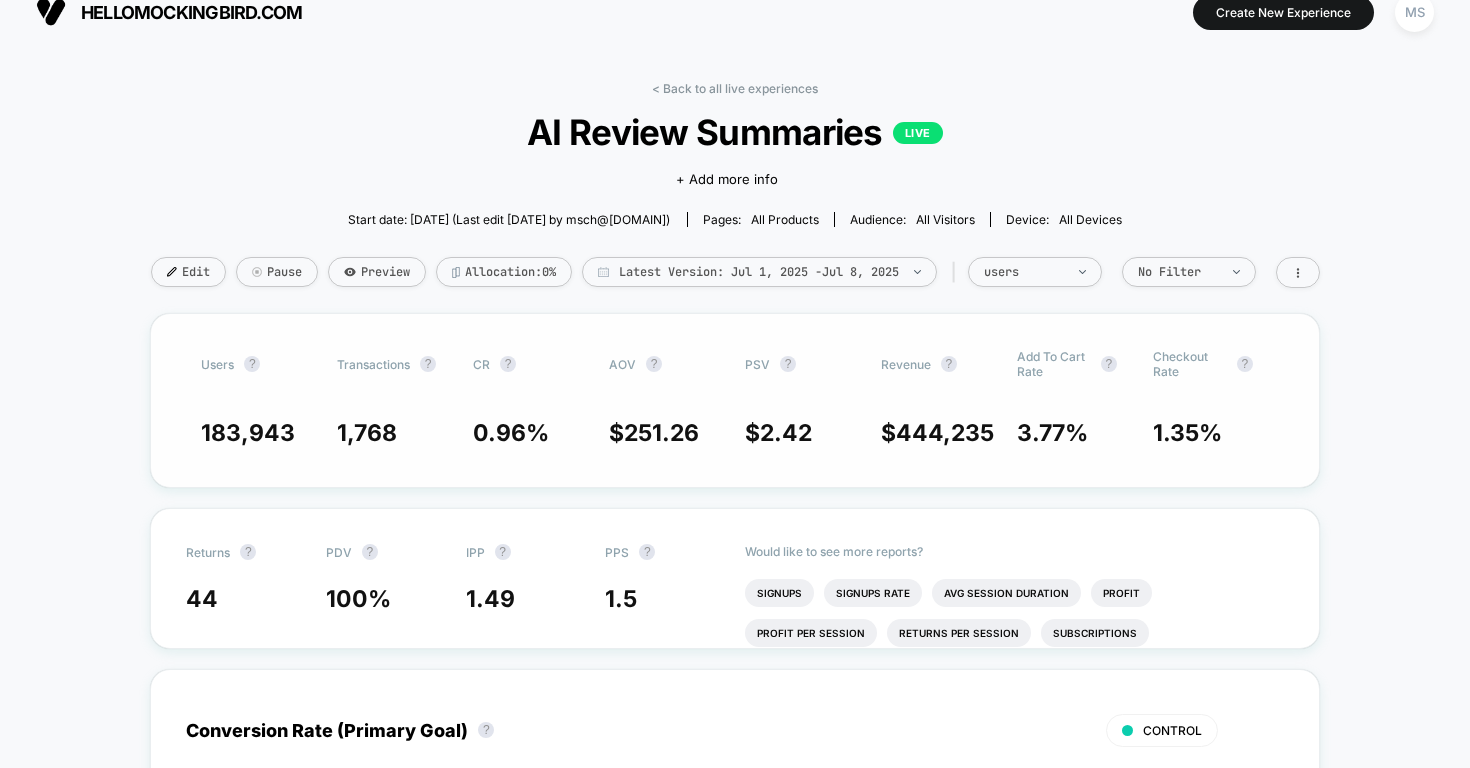 scroll, scrollTop: 26, scrollLeft: 0, axis: vertical 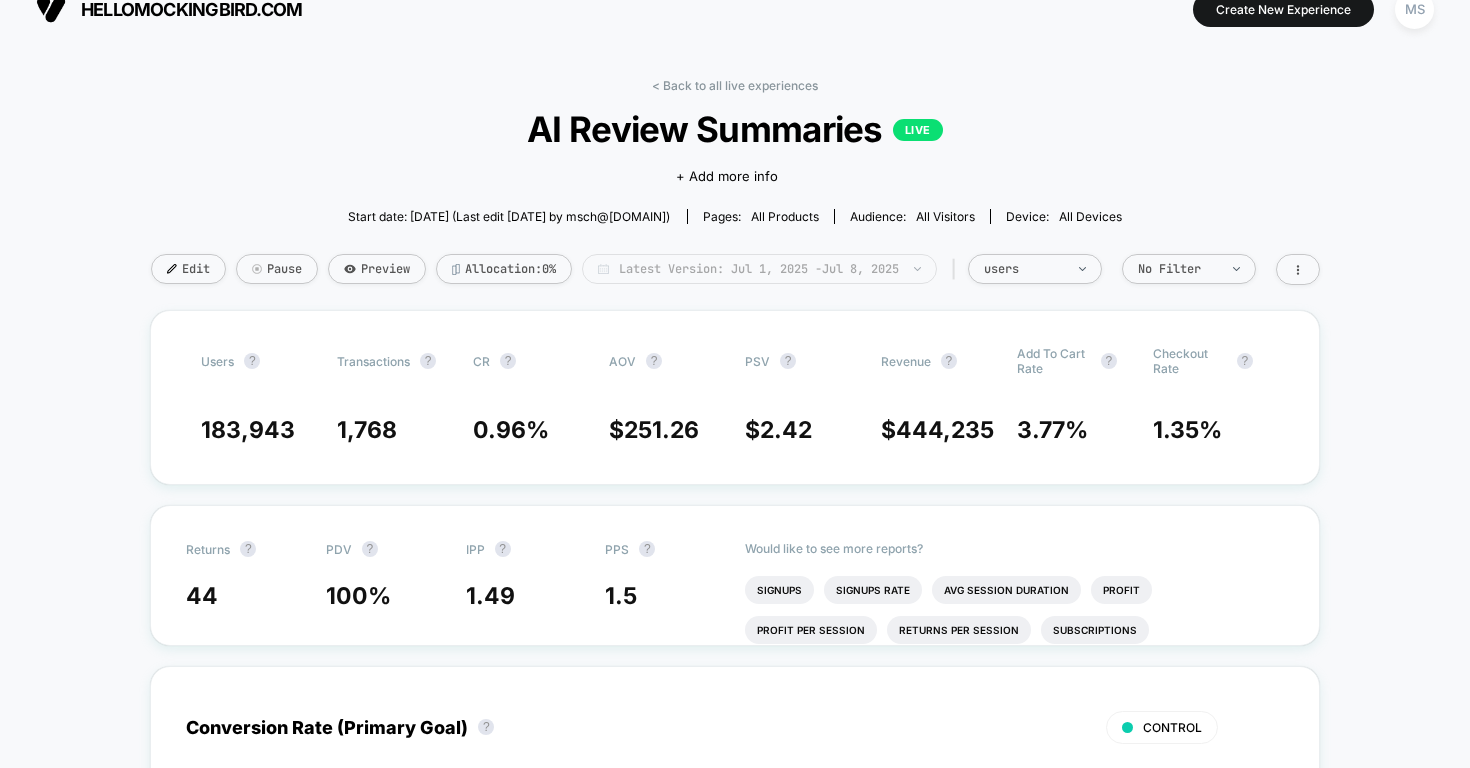 click on "Latest Version:     [DATE]    -    [DATE]" at bounding box center [759, 269] 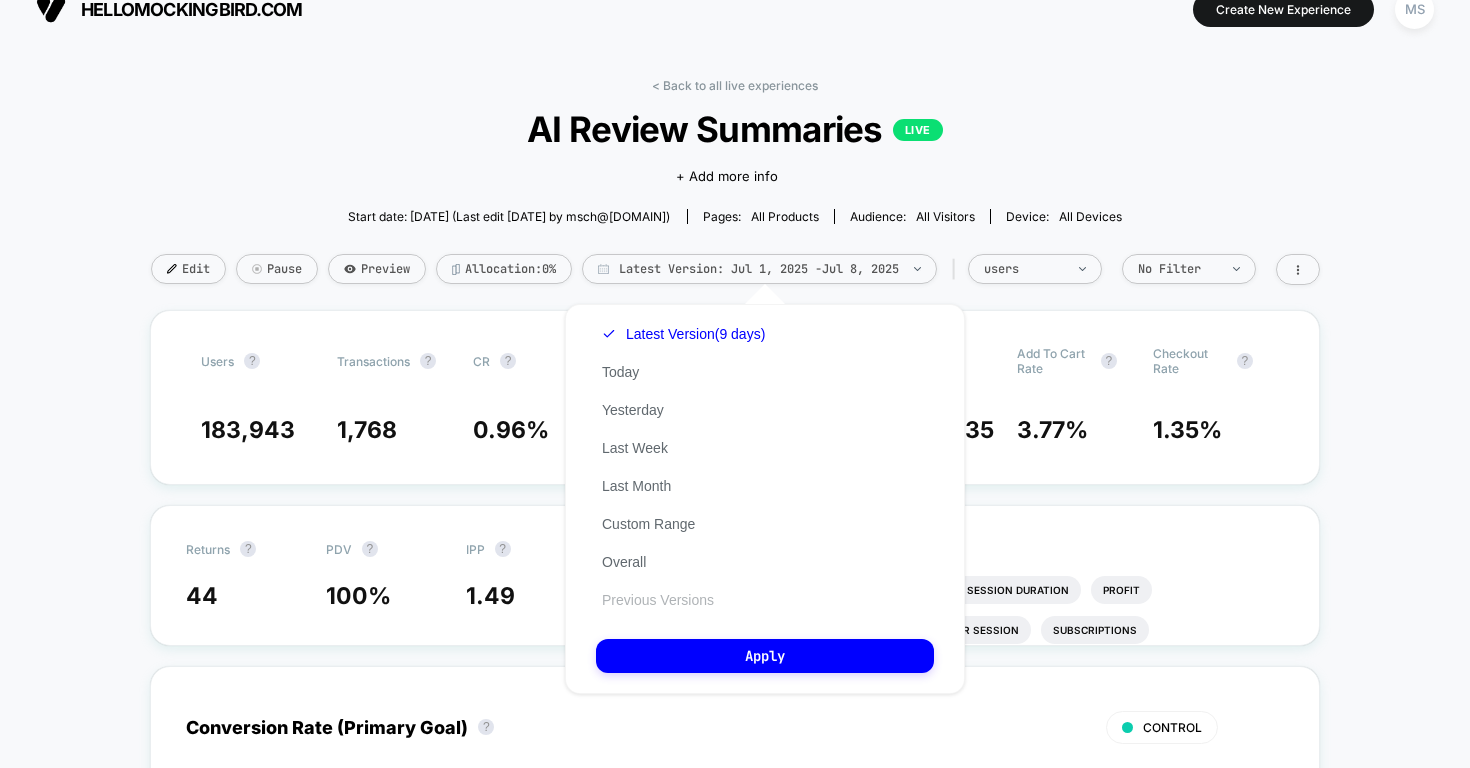 click on "Previous Versions" at bounding box center [658, 600] 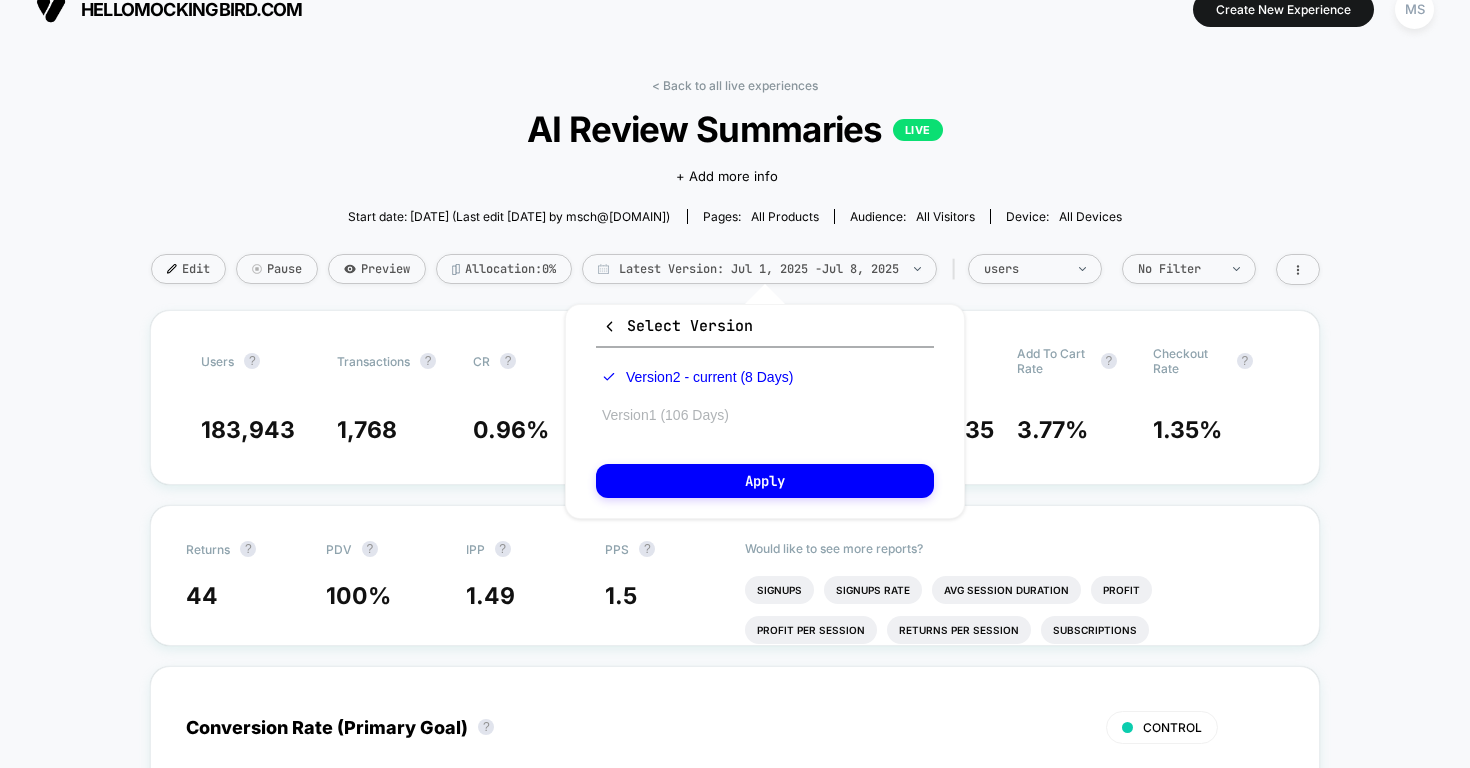 click on "Version  1   (106 Days)" at bounding box center [0, 0] 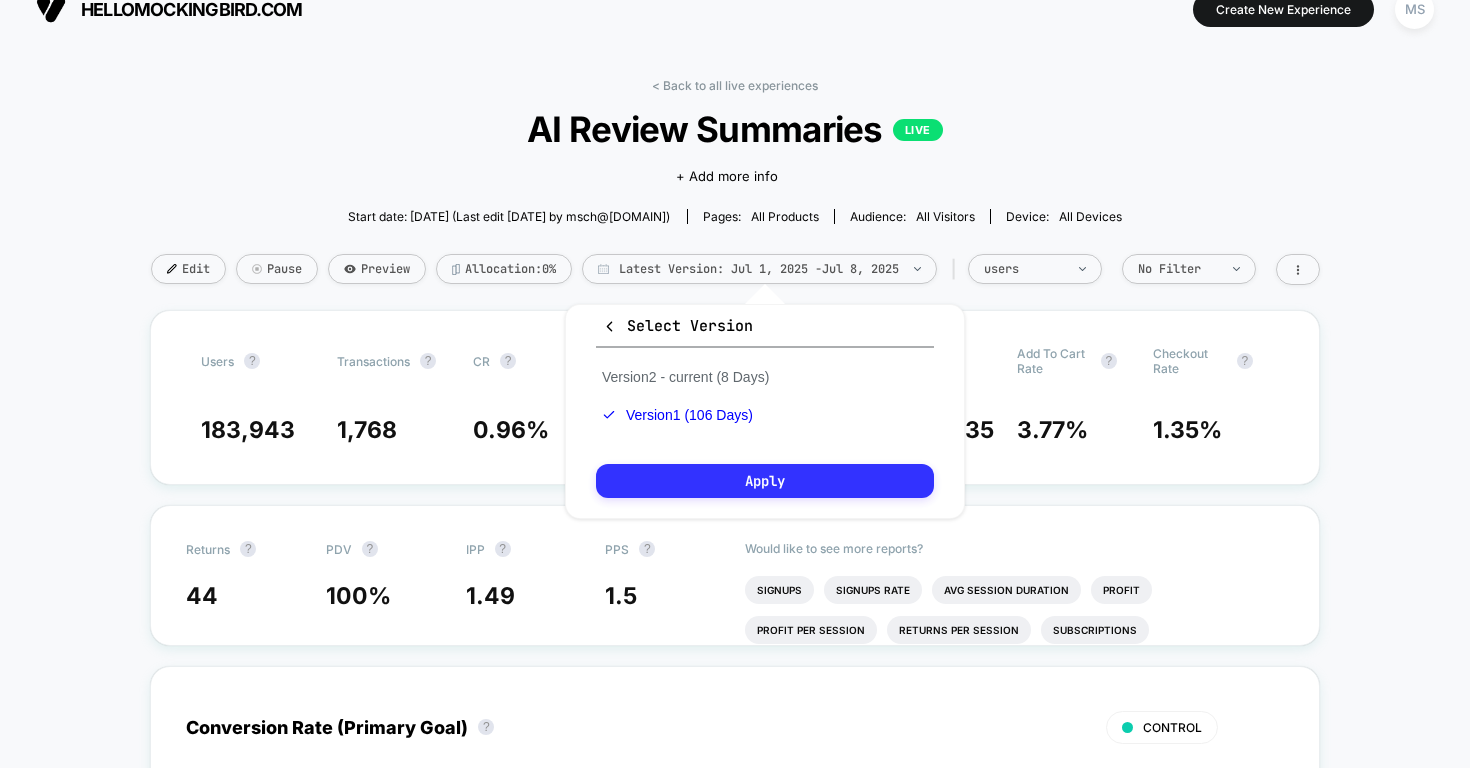 click on "Apply" at bounding box center (765, 481) 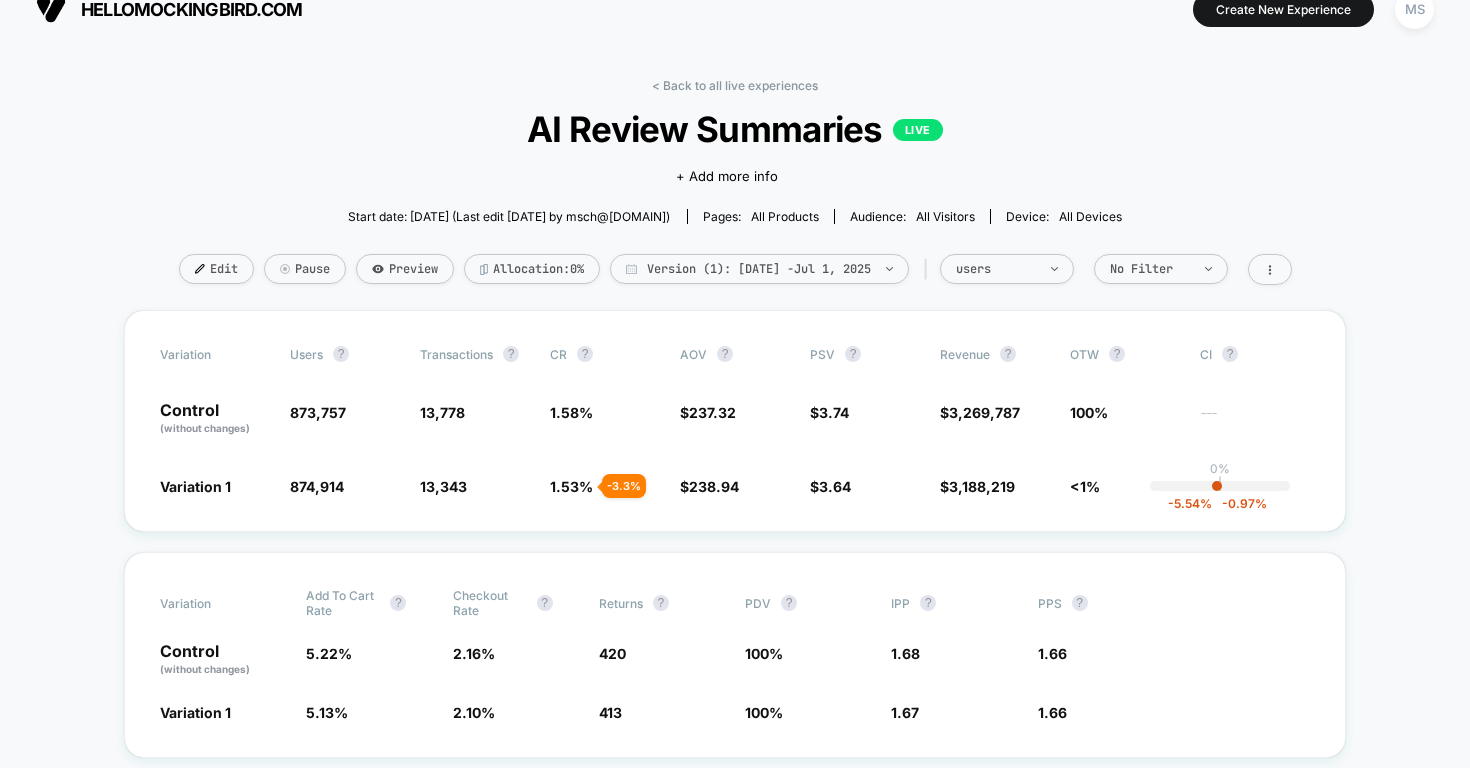 click on "< Back to all live experiences  AI Review Summaries LIVE Click to edit experience details + Add more info Start date: [DATE] (Last edit [DATE] by msch@[DOMAIN]) Pages: all products Audience: All Visitors Device: all devices Edit Pause  Preview Allocation:  0% Version (1):     [DATE]    -    [DATE] |   users   No Filter Variation users ? Transactions ? CR ? AOV ? PSV ? Revenue ? OTW ? CI ? Control (without changes) 873,757 13,778 1.58 % $ 237.32 $ 3.74 $ 3,269,787 100% --- Variation 1 874,914 + 0.13 % 13,343 - 3.3 % 1.53 % - 3.3 % $ 238.94 + 0.68 % $ 3.64 - 2.6 % $ 3,188,219 - 2.6 % <1% 0% | -5.54 % -0.97 % Variation Add To Cart Rate ? Checkout Rate ? Returns ? PDV ? IPP ? PPS ? Control (without changes) 5.22 % 2.16 % 420 100 % 1.68 1.66 Variation 1 5.13 % - 1.7 % 2.10 % - 2.7 % 413 - 1.8 % 100 % 1.67 - 0.87 % 1.66 + 0.02 % Conversion Rate (Primary Goal) ? CONTROL Variation 1 Hide [DATE] [DATE] [DATE] 0 %" at bounding box center (735, 3806) 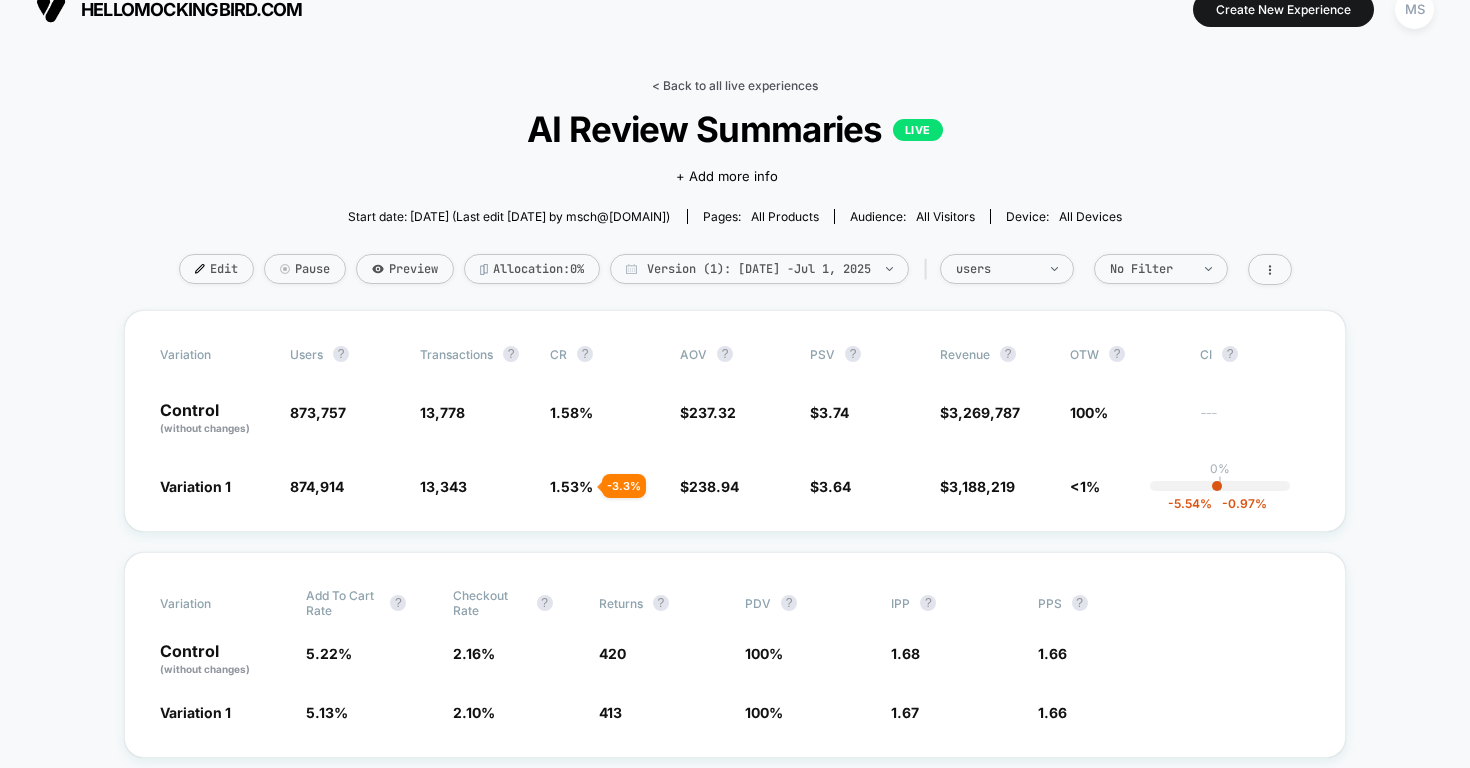 click on "< Back to all live experiences" at bounding box center (735, 85) 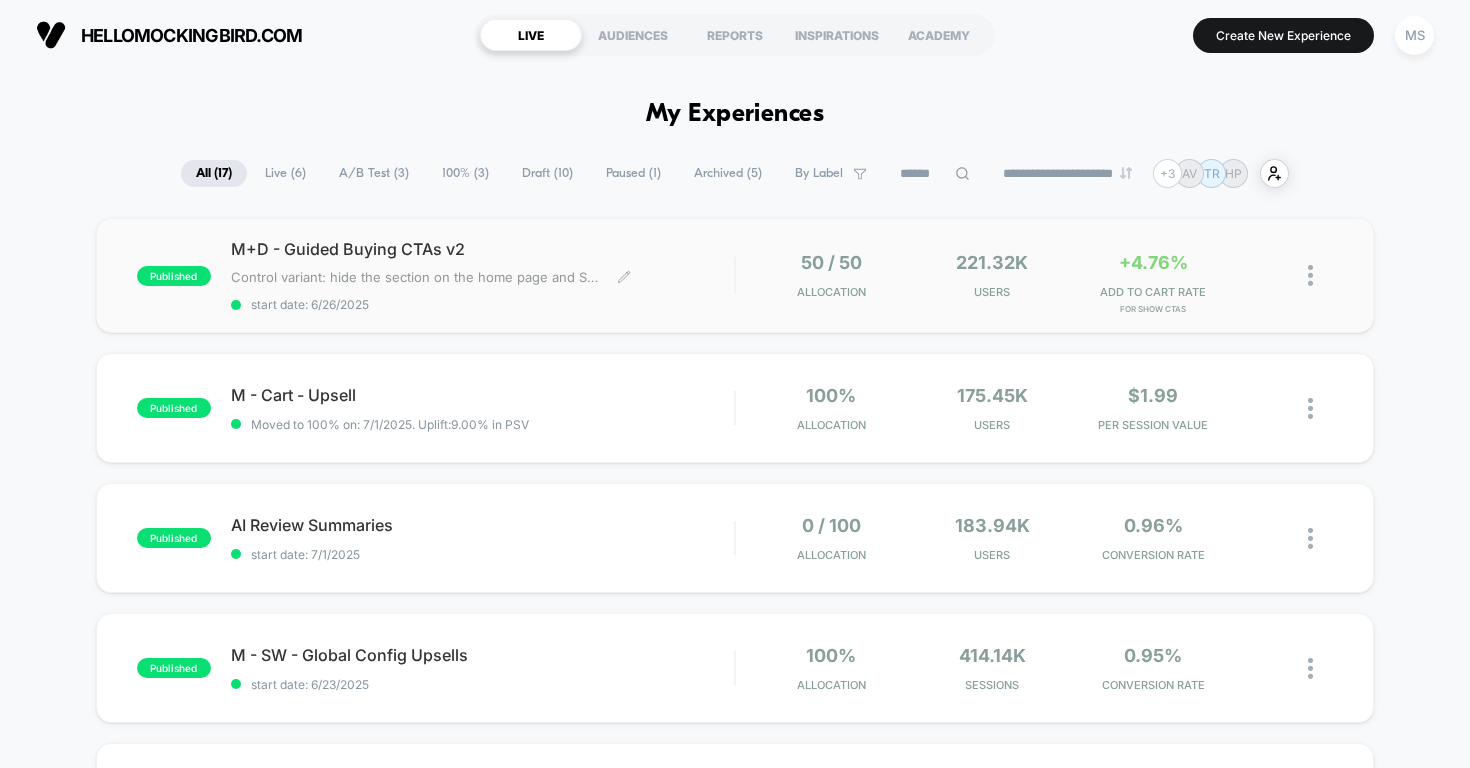 scroll, scrollTop: 0, scrollLeft: 0, axis: both 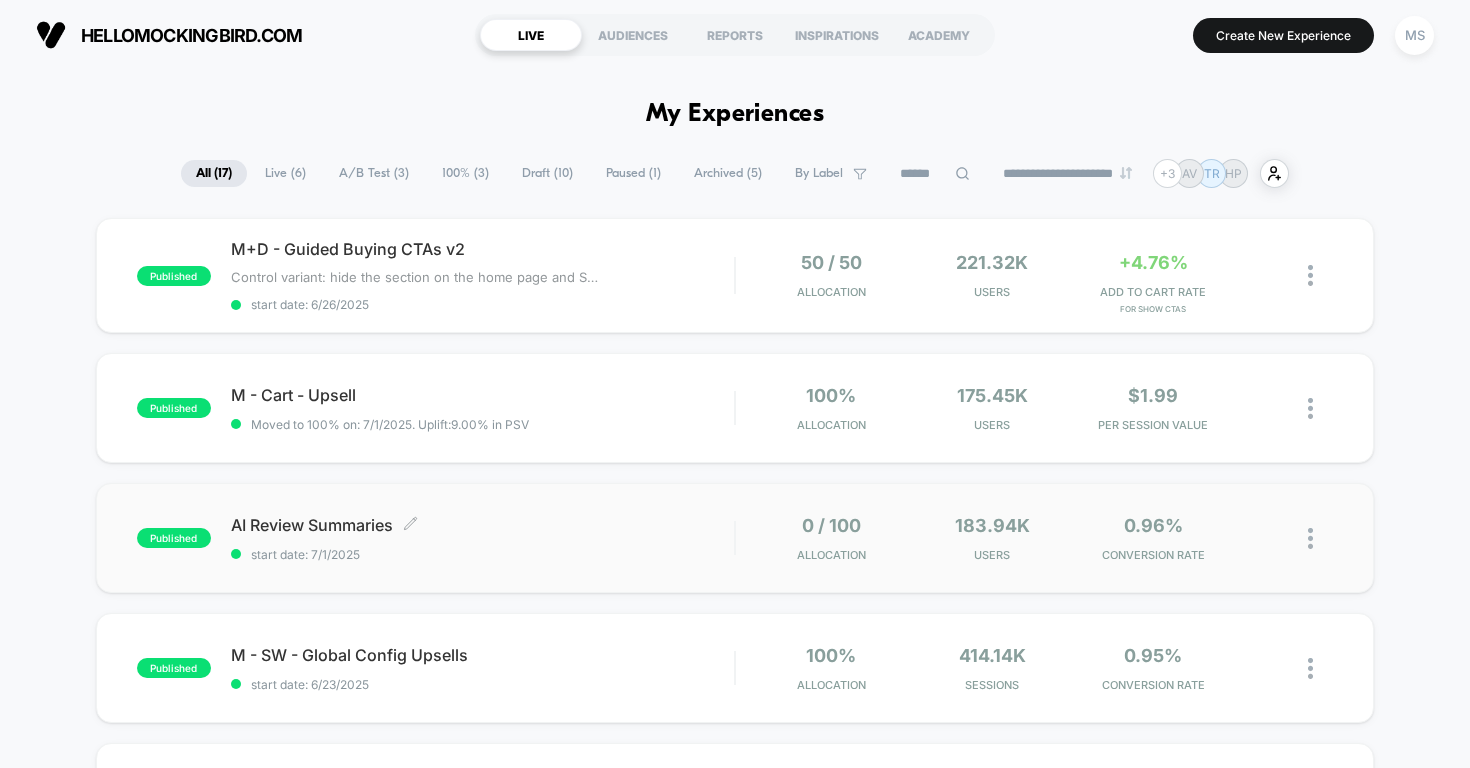 click on "AI Review Summaries Click to edit experience details" at bounding box center (483, 525) 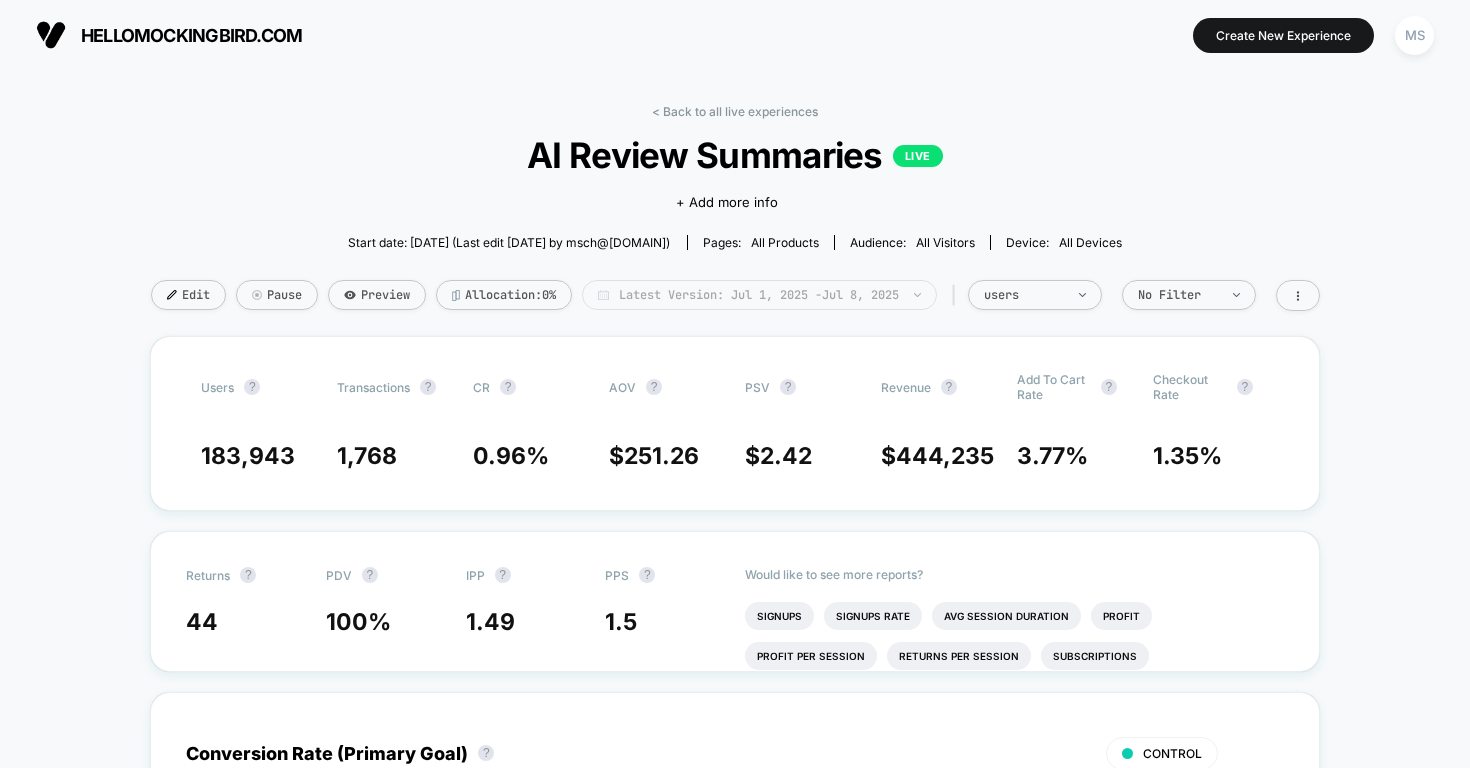 click at bounding box center [906, 295] 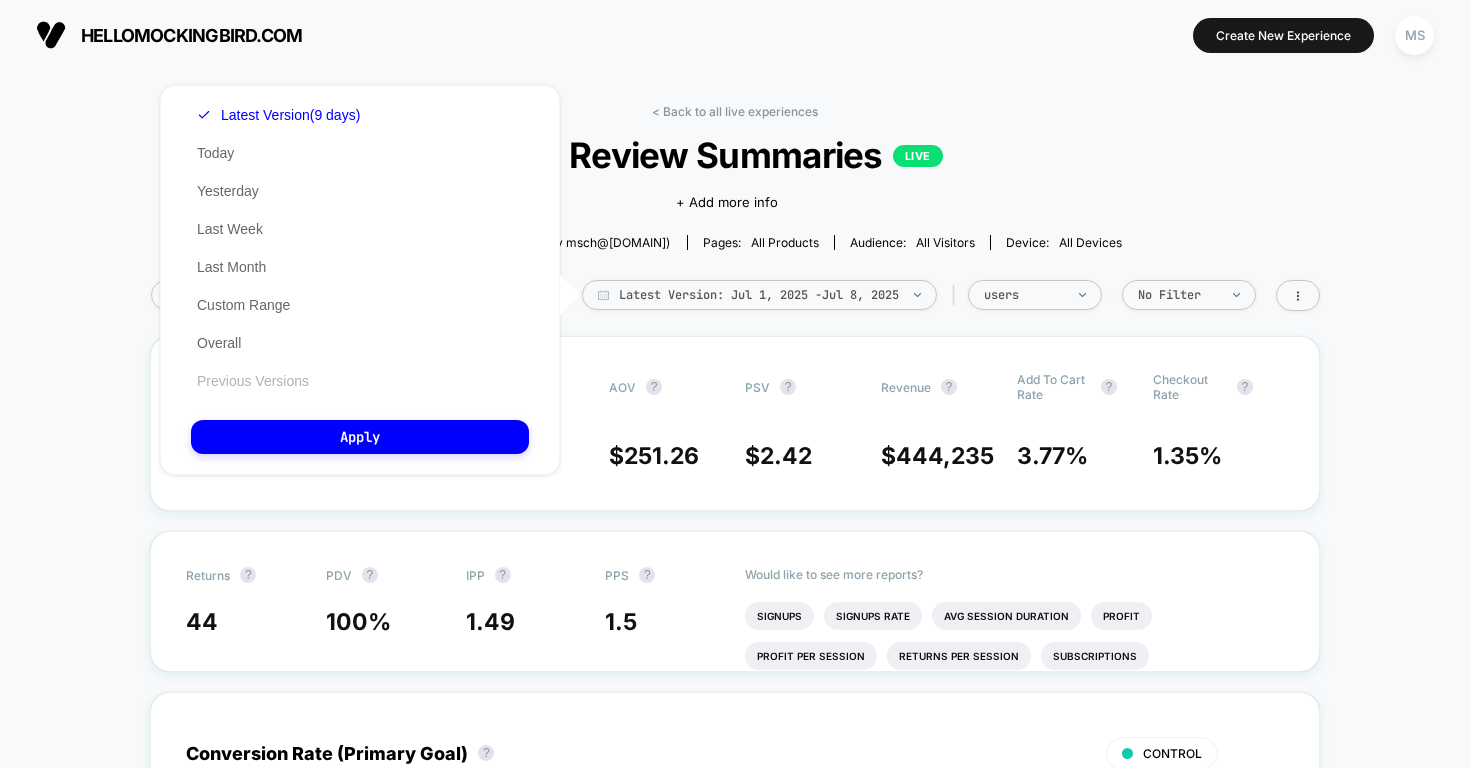 click on "Previous Versions" at bounding box center (253, 381) 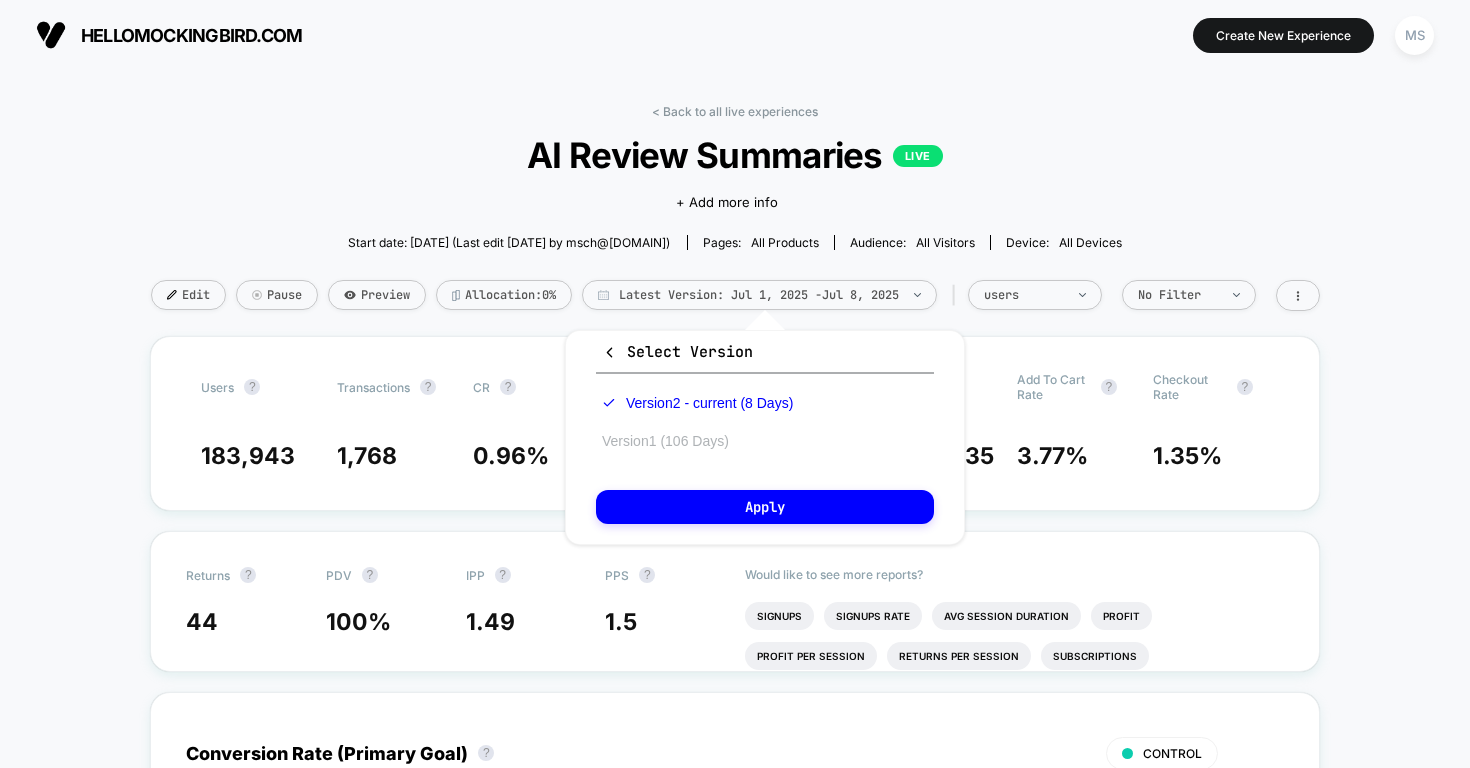 click on "Version  1   (106 Days)" at bounding box center [0, 0] 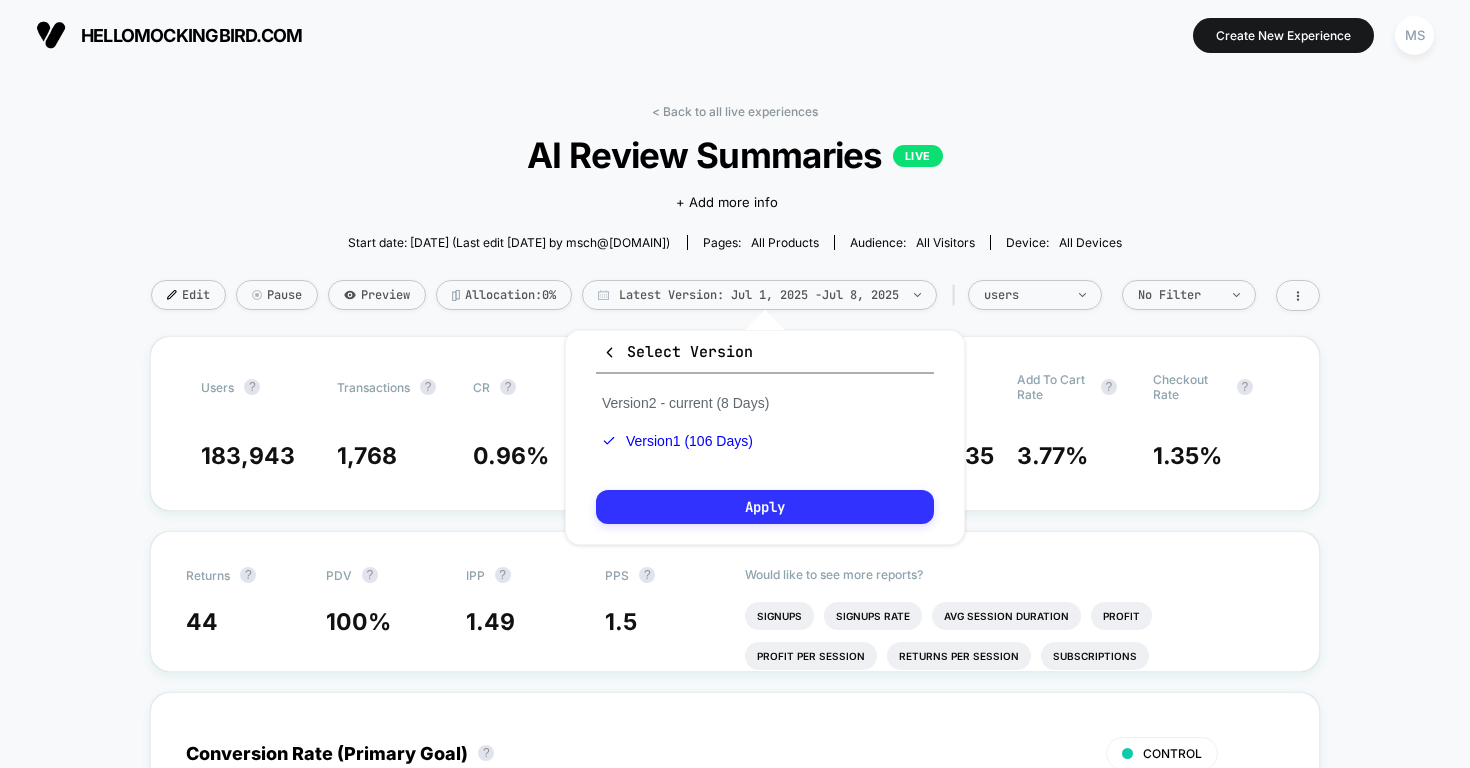 click on "Apply" at bounding box center (765, 507) 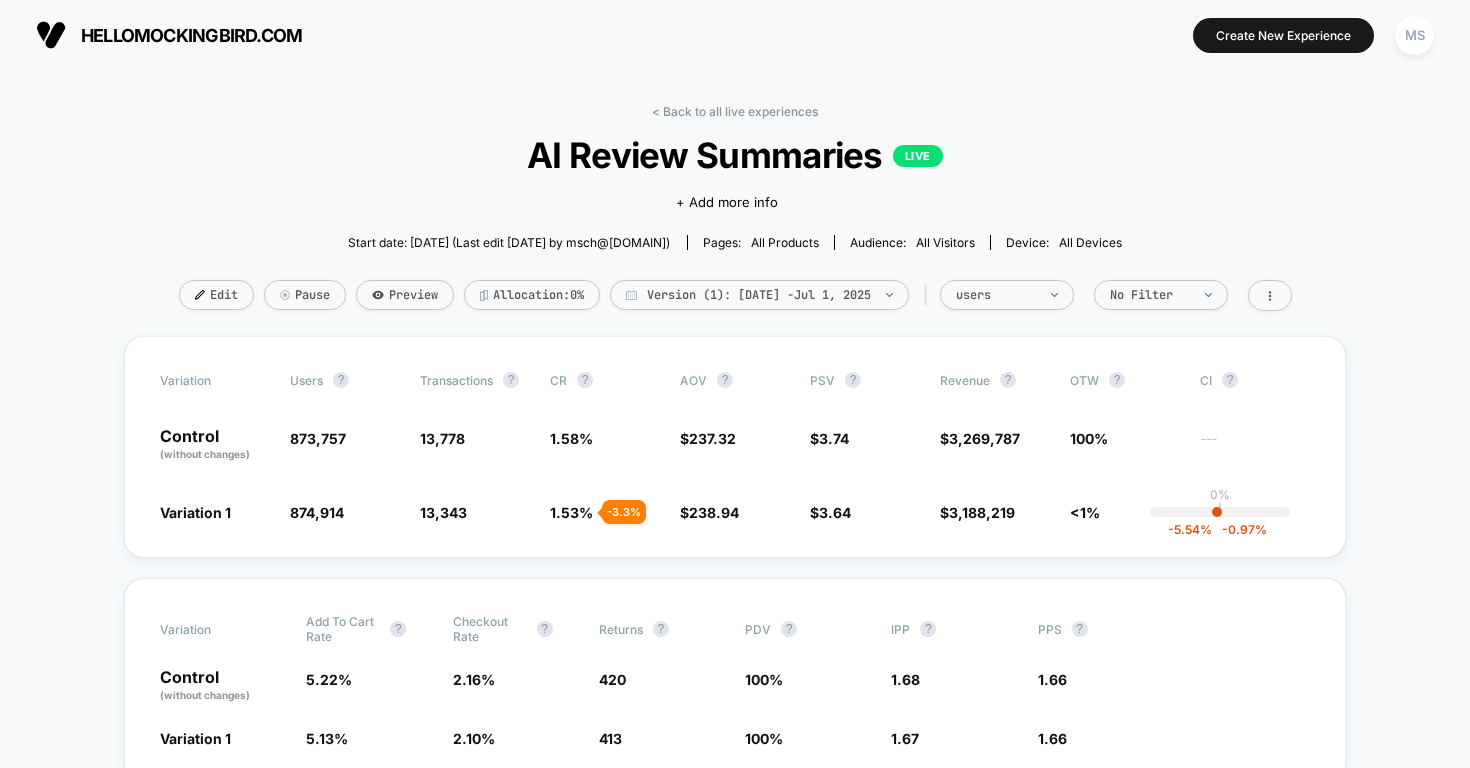 click on "< Back to all live experiences  AI Review Summaries LIVE Click to edit experience details + Add more info Start date: [DATE] (Last edit [DATE] by msch@[DOMAIN]) Pages: all products Audience: All Visitors Device: all devices Edit Pause  Preview Allocation:  0% Version (1):     [DATE]    -    [DATE] |   users   No Filter Variation users ? Transactions ? CR ? AOV ? PSV ? Revenue ? OTW ? CI ? Control (without changes) 873,757 13,778 1.58 % $ 237.32 $ 3.74 $ 3,269,787 100% --- Variation 1 874,914 + 0.13 % 13,343 - 3.3 % 1.53 % - 3.3 % $ 238.94 + 0.68 % $ 3.64 - 2.6 % $ 3,188,219 - 2.6 % <1% 0% | -5.54 % -0.97 % Variation Add To Cart Rate ? Checkout Rate ? Returns ? PDV ? IPP ? PPS ? Control (without changes) 5.22 % 2.16 % 420 100 % 1.68 1.66 Variation 1 5.13 % - 1.7 % 2.10 % - 2.7 % 413 - 1.8 % 100 % 1.67 - 0.87 % 1.66 + 0.02 % Conversion Rate (Primary Goal) ? CONTROL Variation 1 Hide [DATE] [DATE] [DATE] 0 %" at bounding box center [735, 3832] 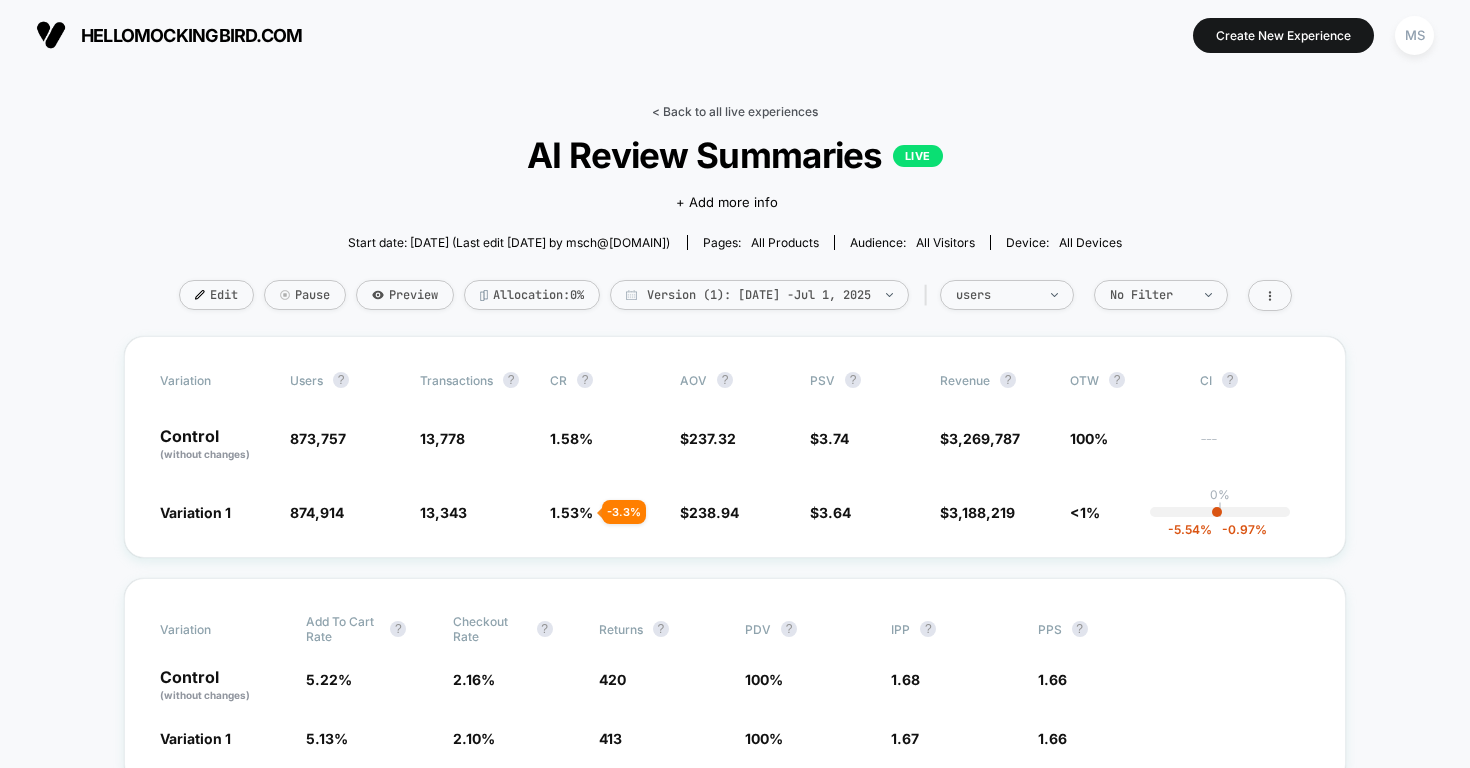 click on "< Back to all live experiences" at bounding box center (735, 111) 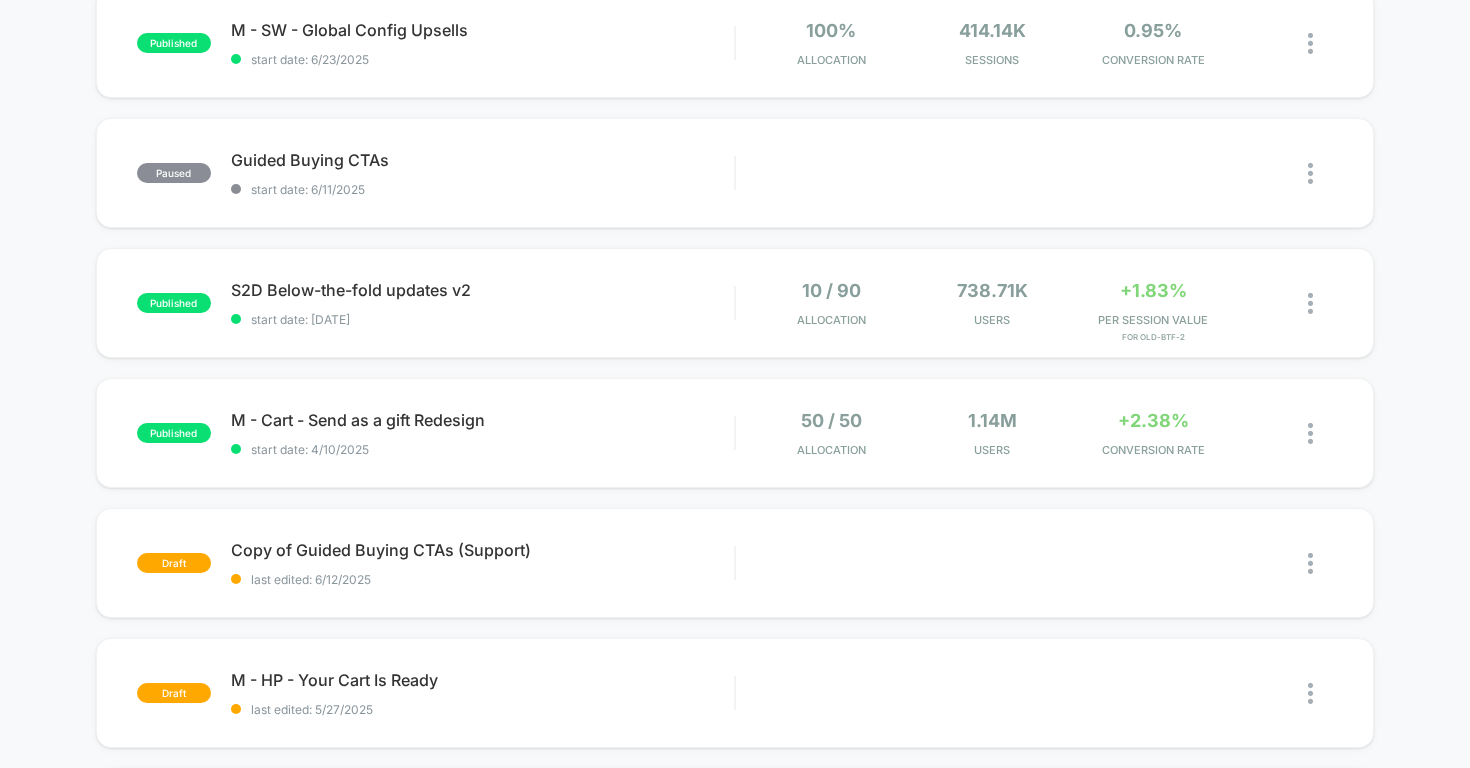 scroll, scrollTop: 84, scrollLeft: 0, axis: vertical 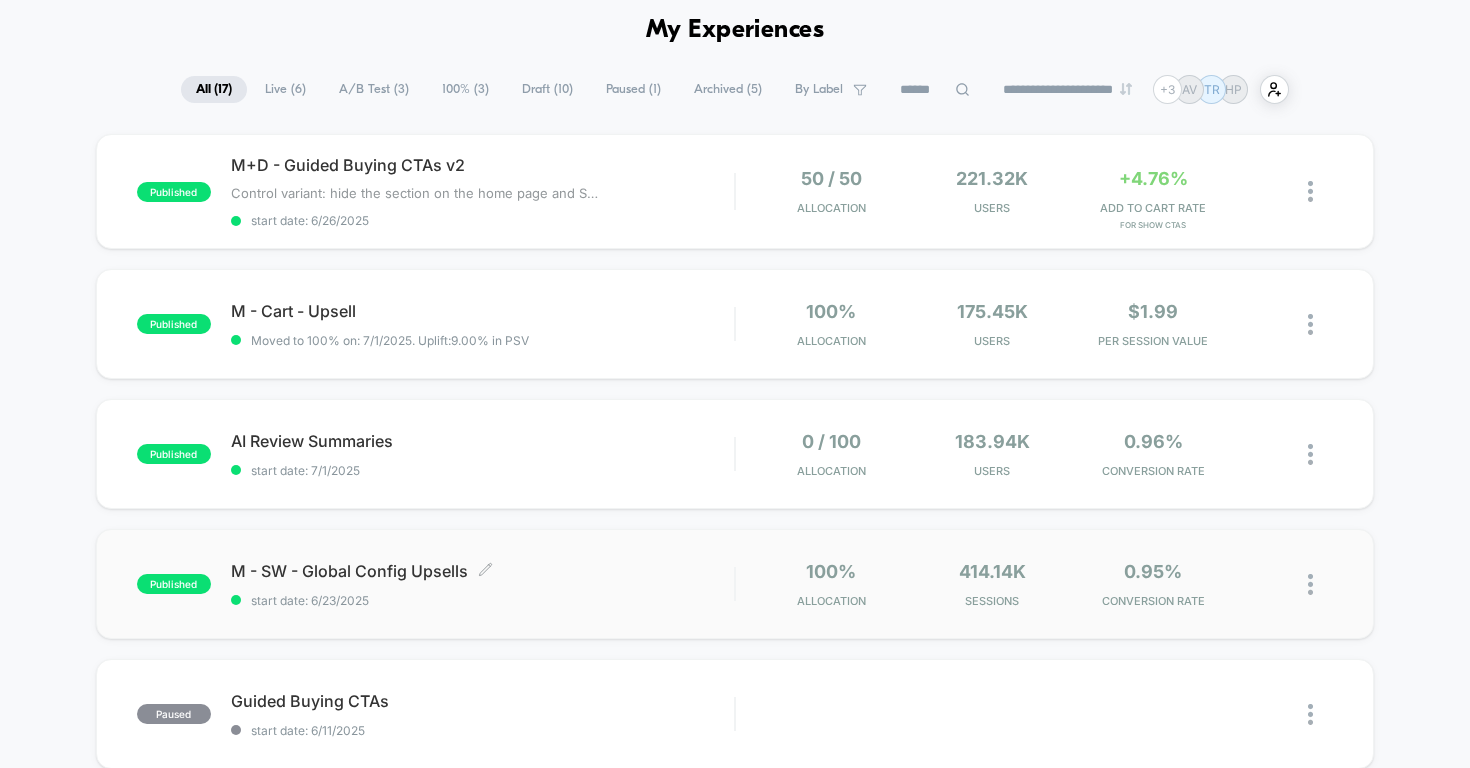 click on "M - SW - Global Config Upsells Click to edit experience details" at bounding box center [483, 571] 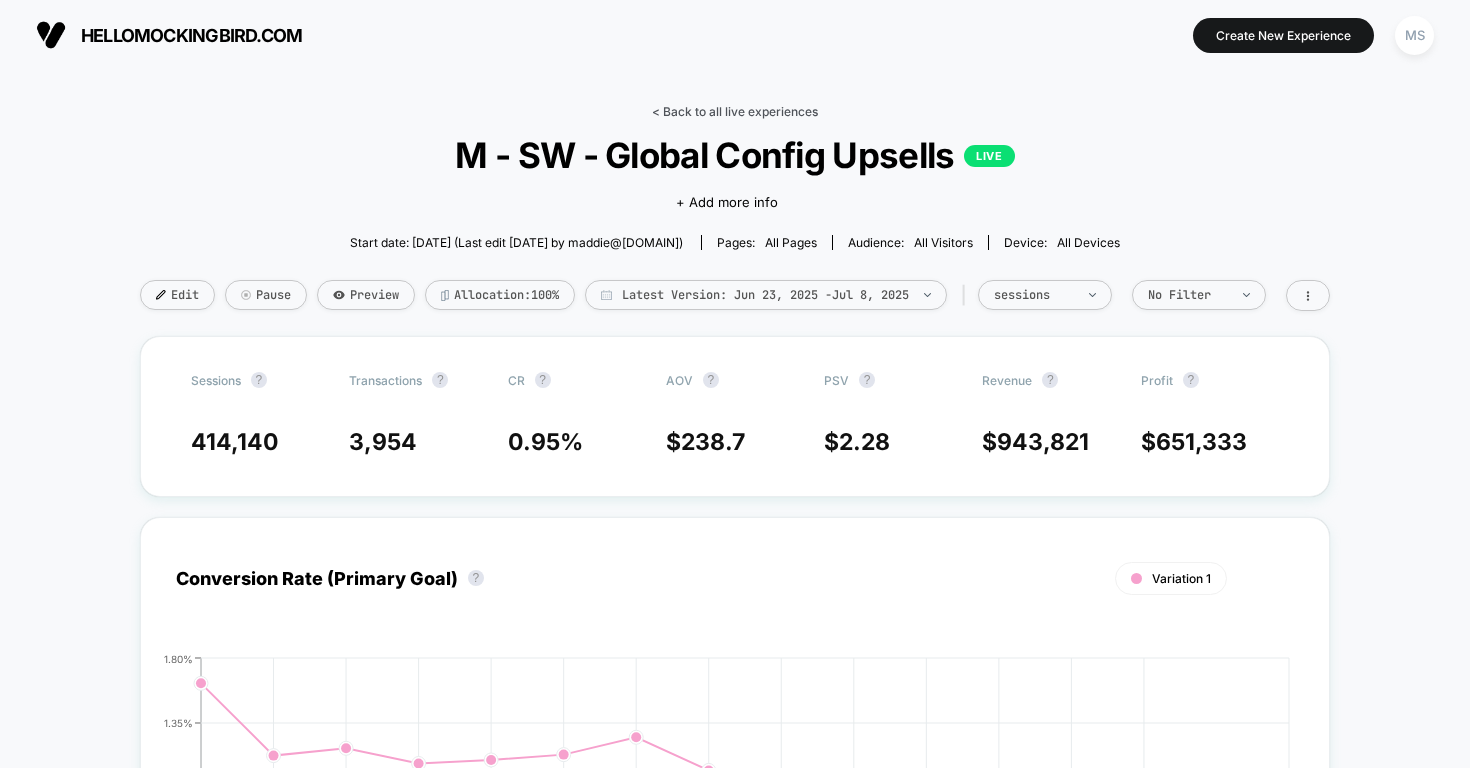 click on "< Back to all live experiences" at bounding box center [735, 111] 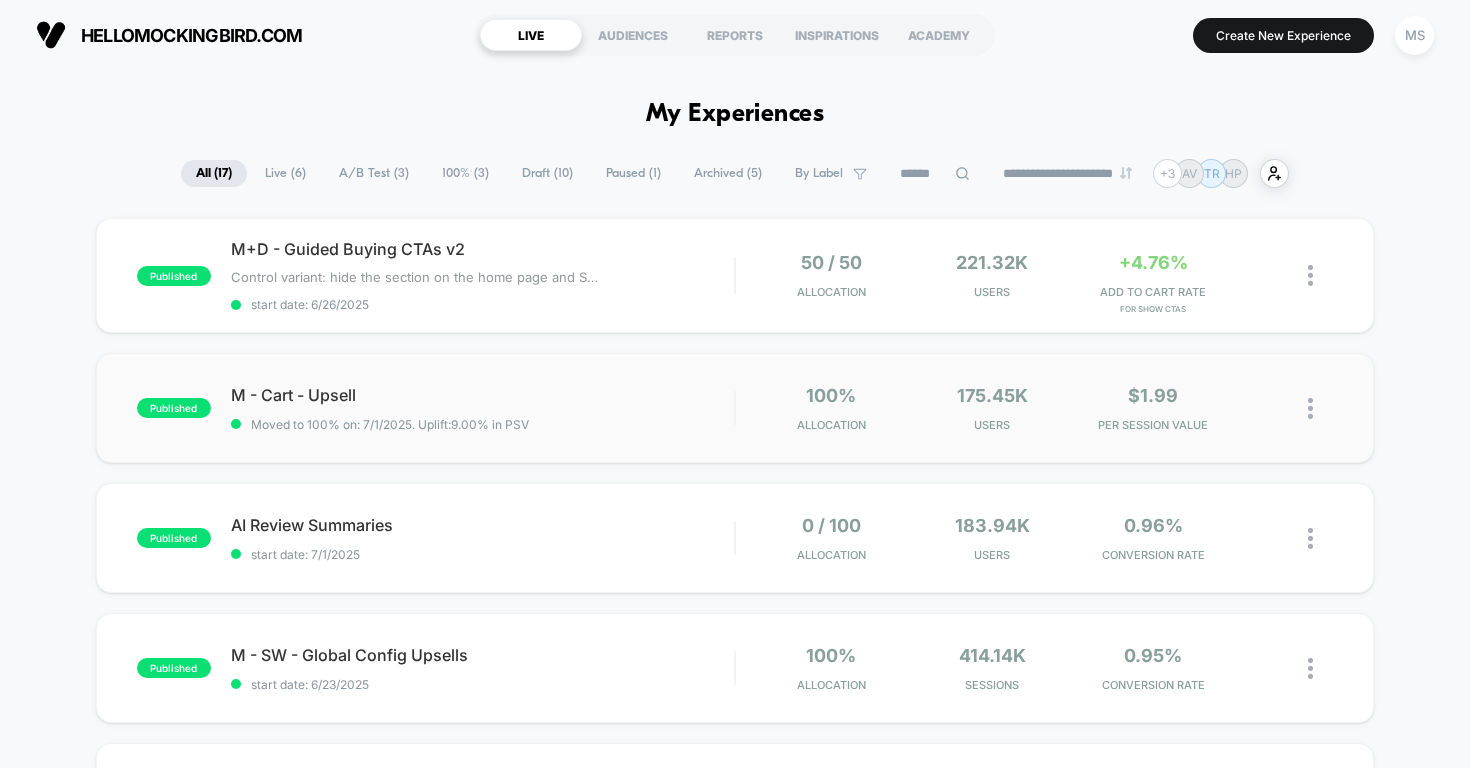 scroll, scrollTop: 3, scrollLeft: 0, axis: vertical 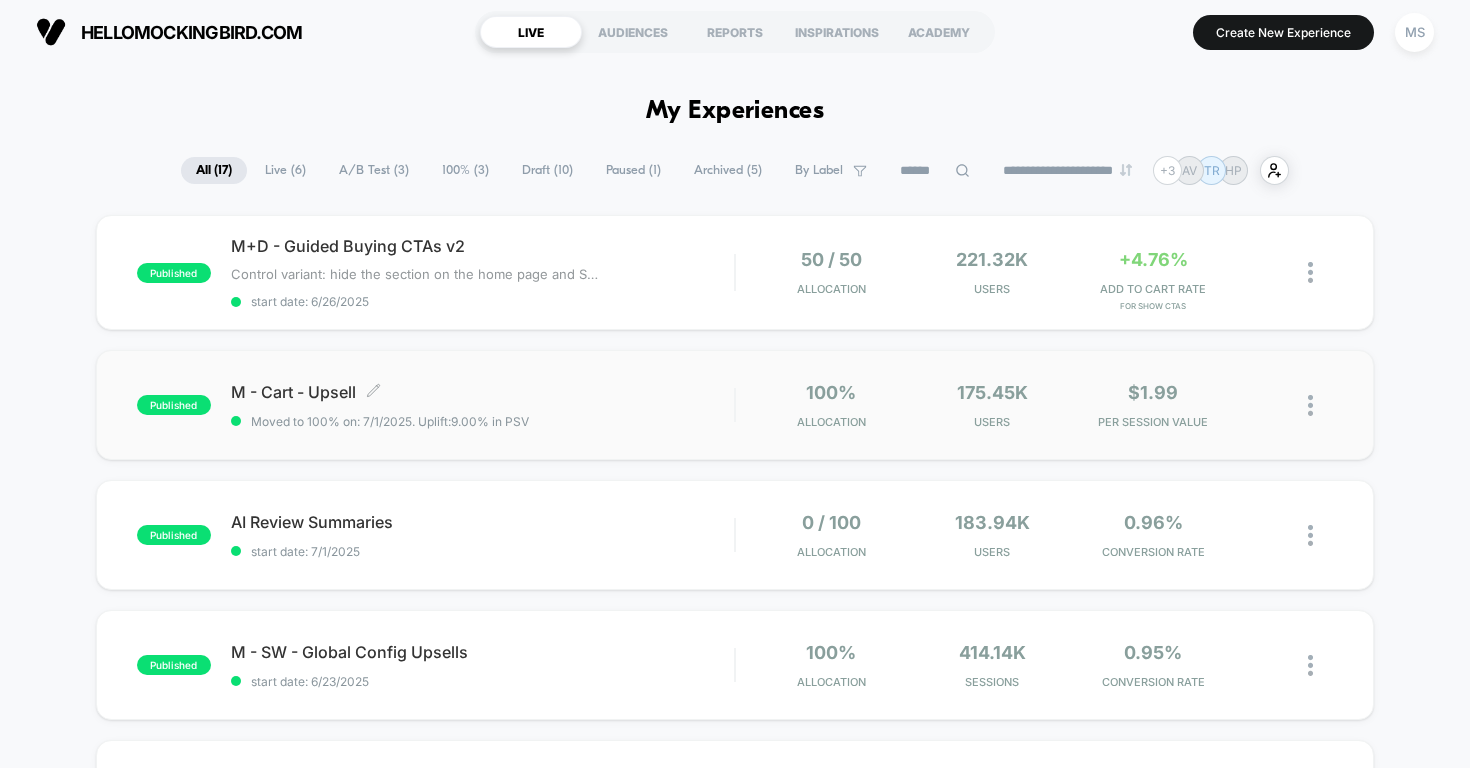 click on "M - Cart - Upsell Click to edit experience details" at bounding box center [483, 392] 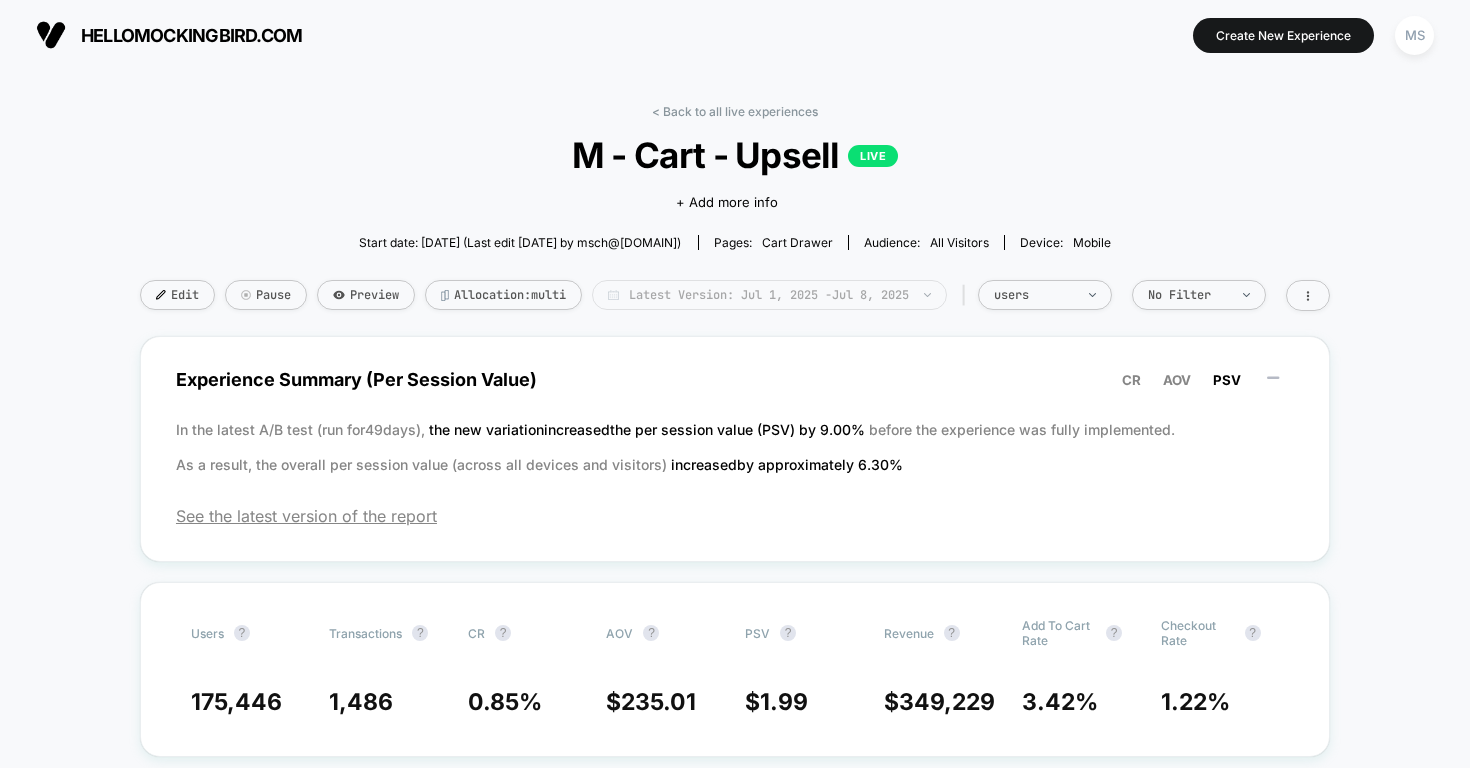 click on "Latest Version:     [DATE]    -    [DATE]" at bounding box center (769, 295) 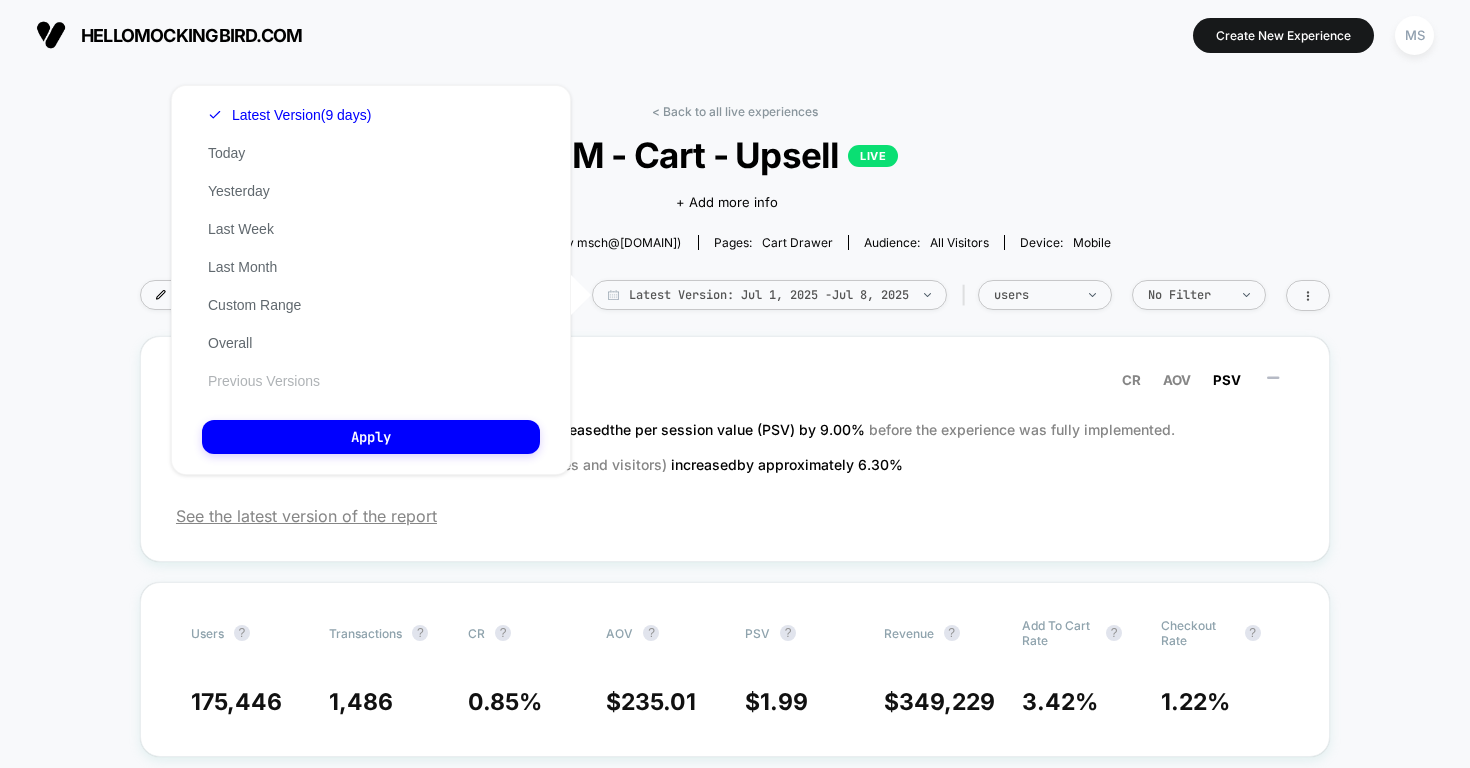 click on "Previous Versions" at bounding box center [264, 381] 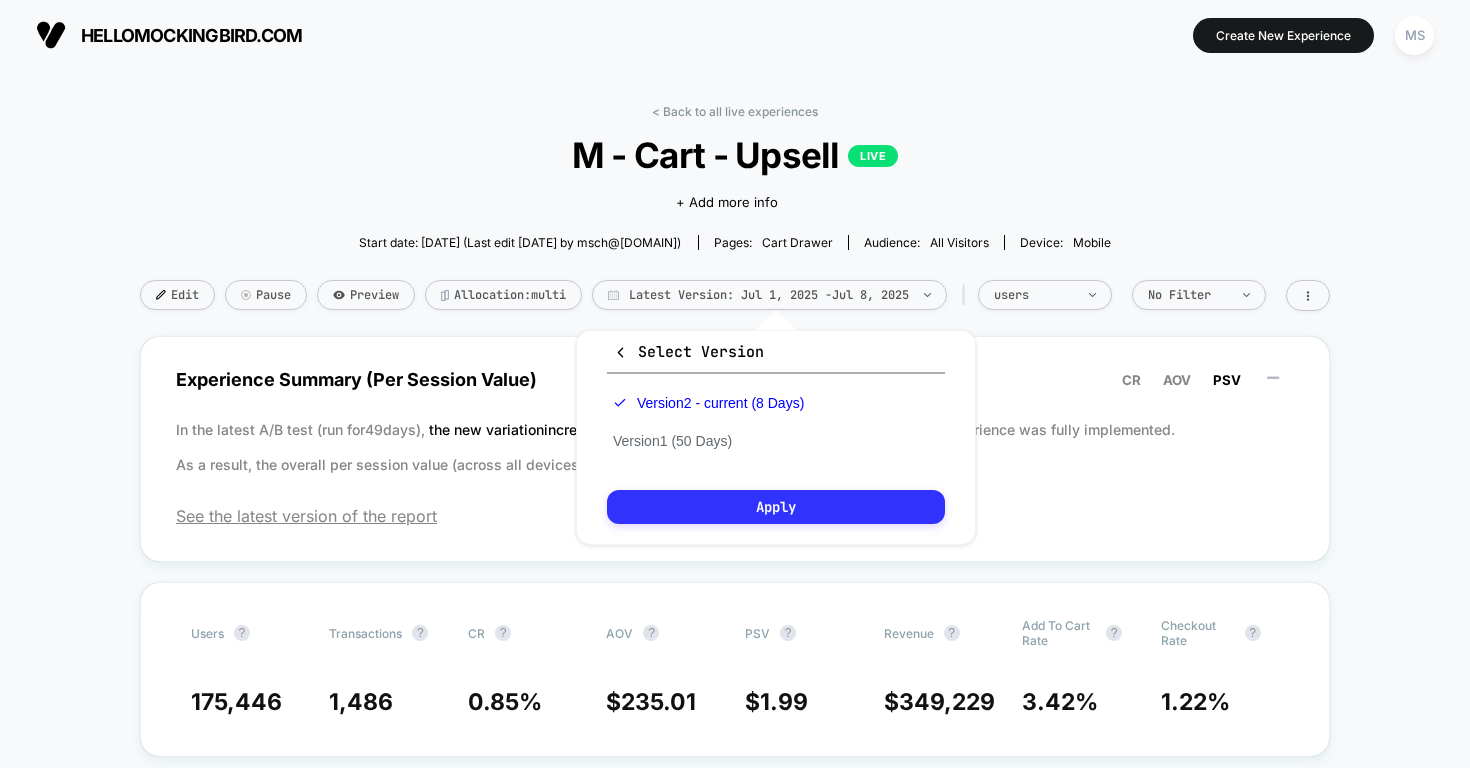 click on "Apply" at bounding box center [776, 507] 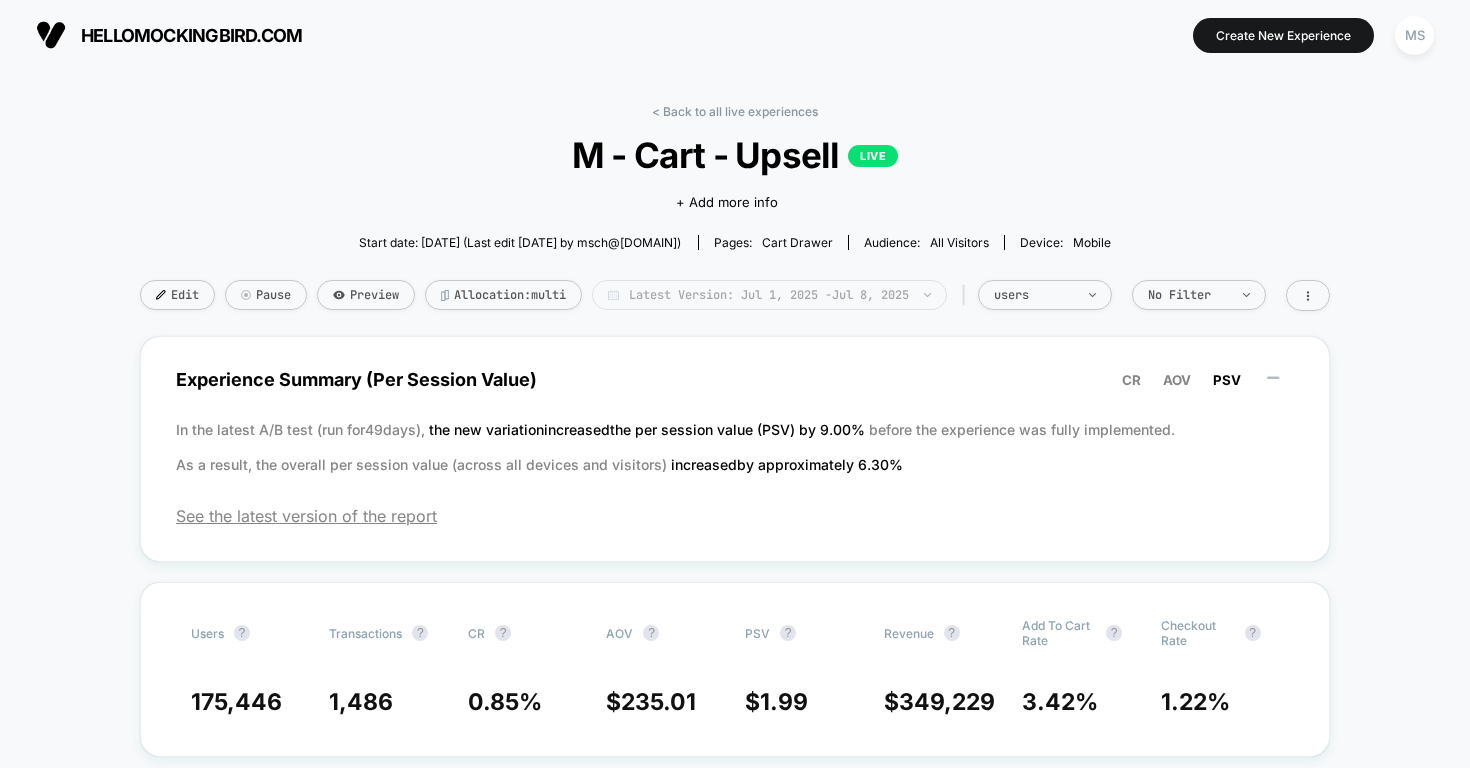 click on "Latest Version:     [DATE]    -    [DATE]" at bounding box center (769, 295) 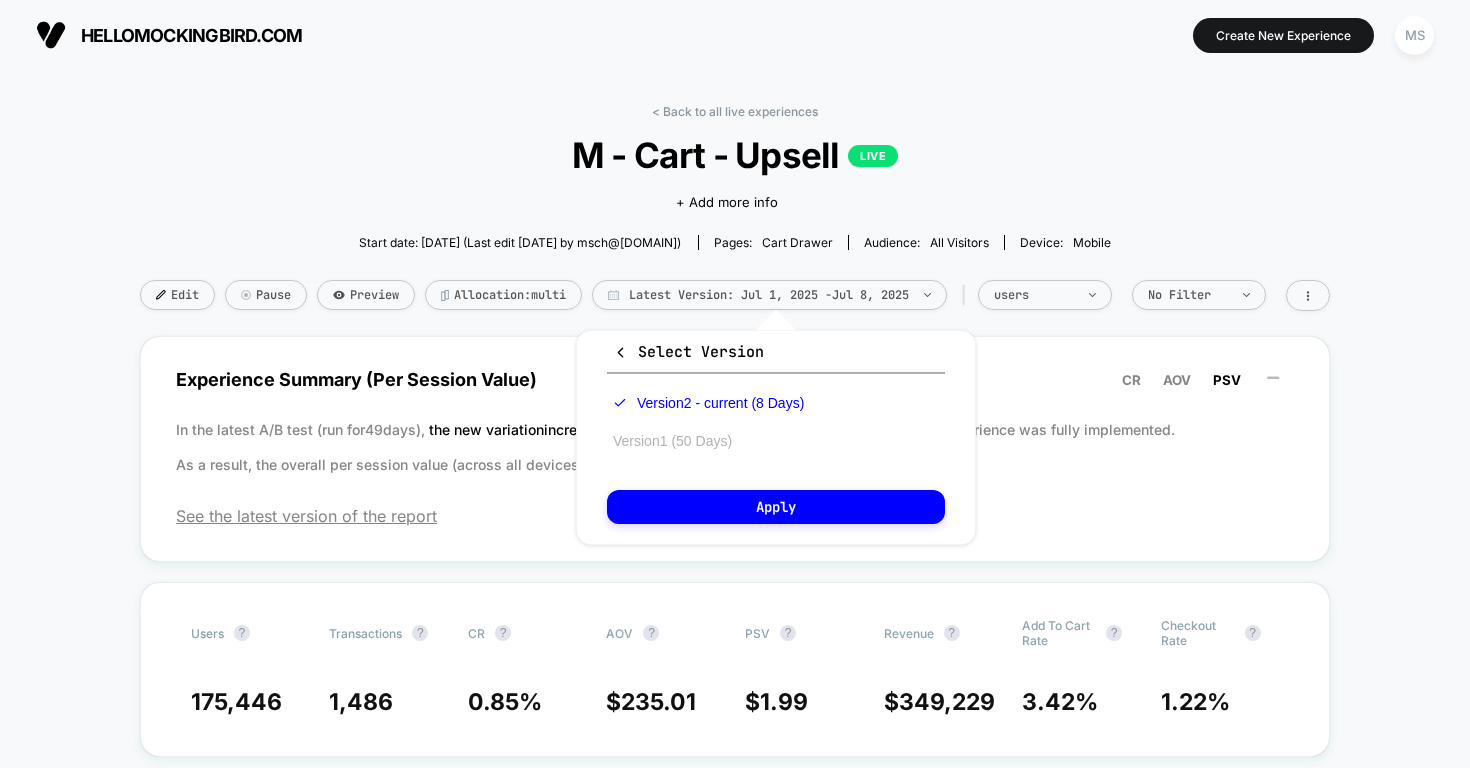 click on "Version  1   (50 Days)" at bounding box center [0, 0] 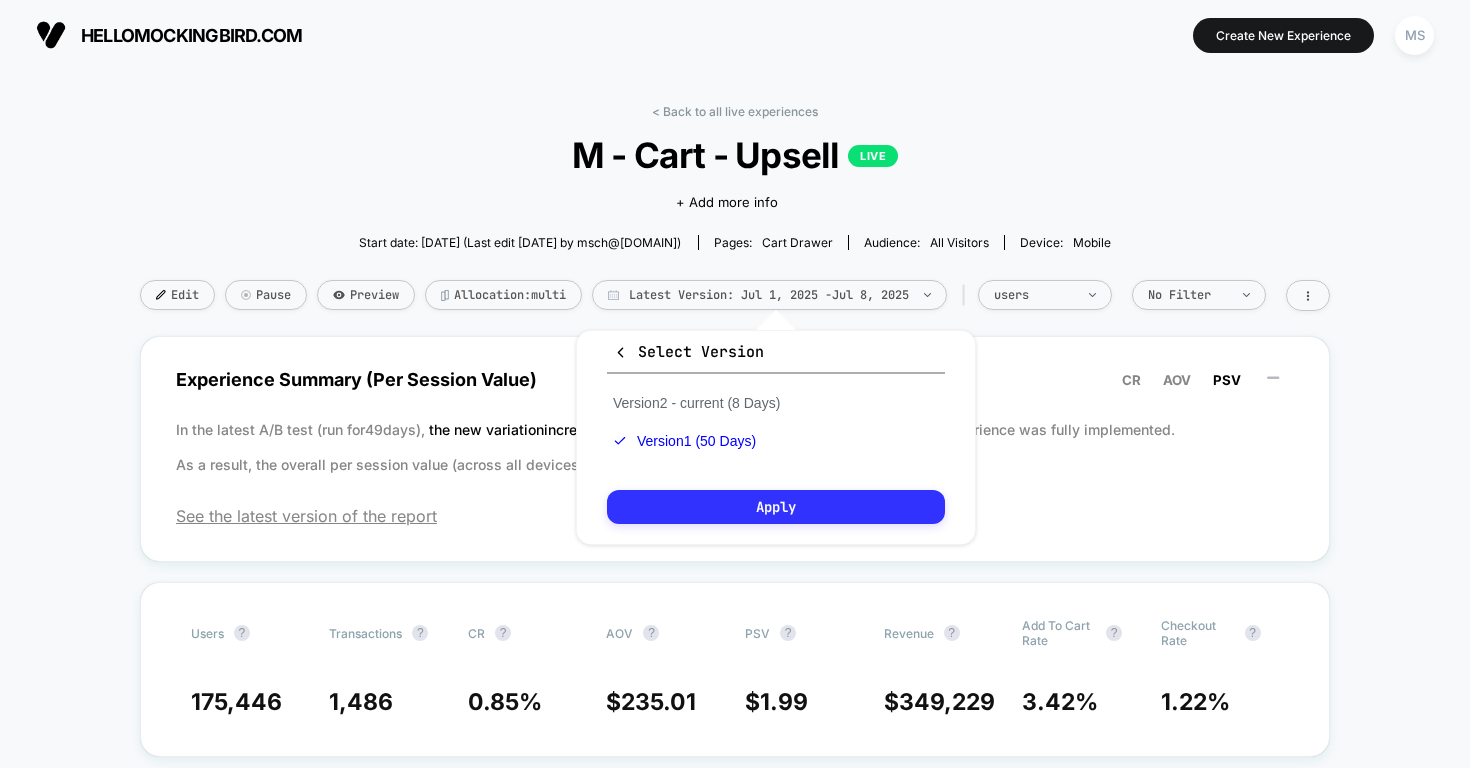 click on "Apply" at bounding box center [776, 507] 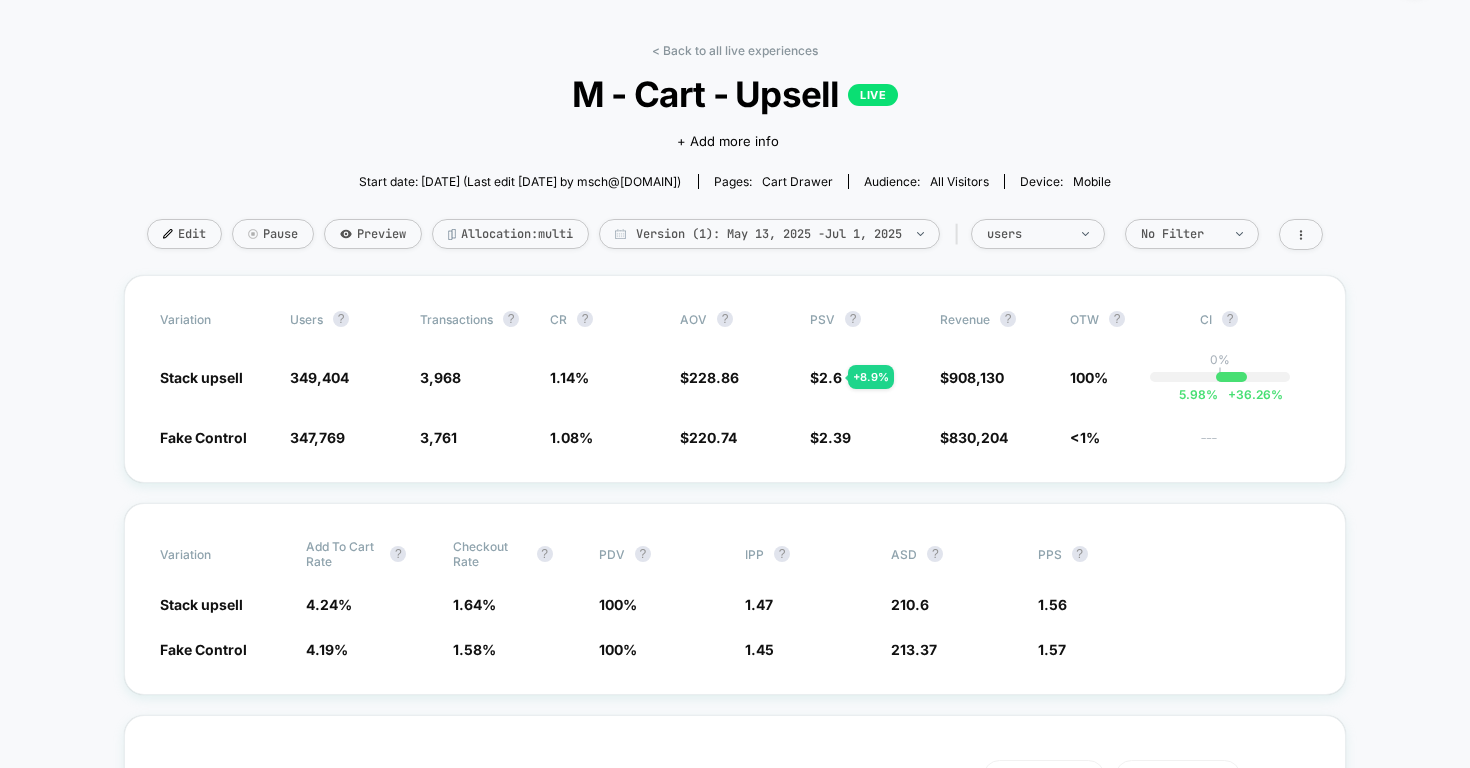 scroll, scrollTop: 64, scrollLeft: 0, axis: vertical 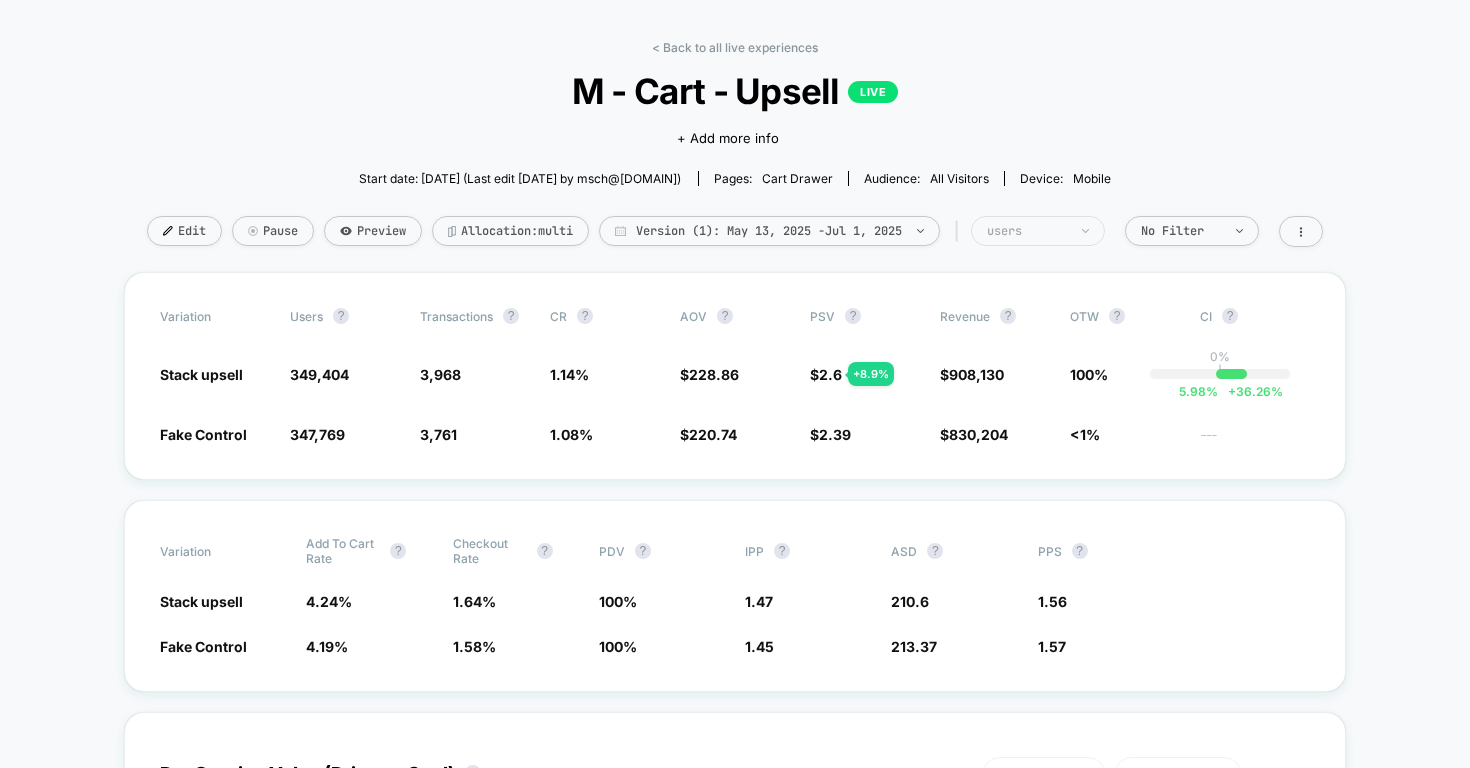 click on "users" at bounding box center [1027, 231] 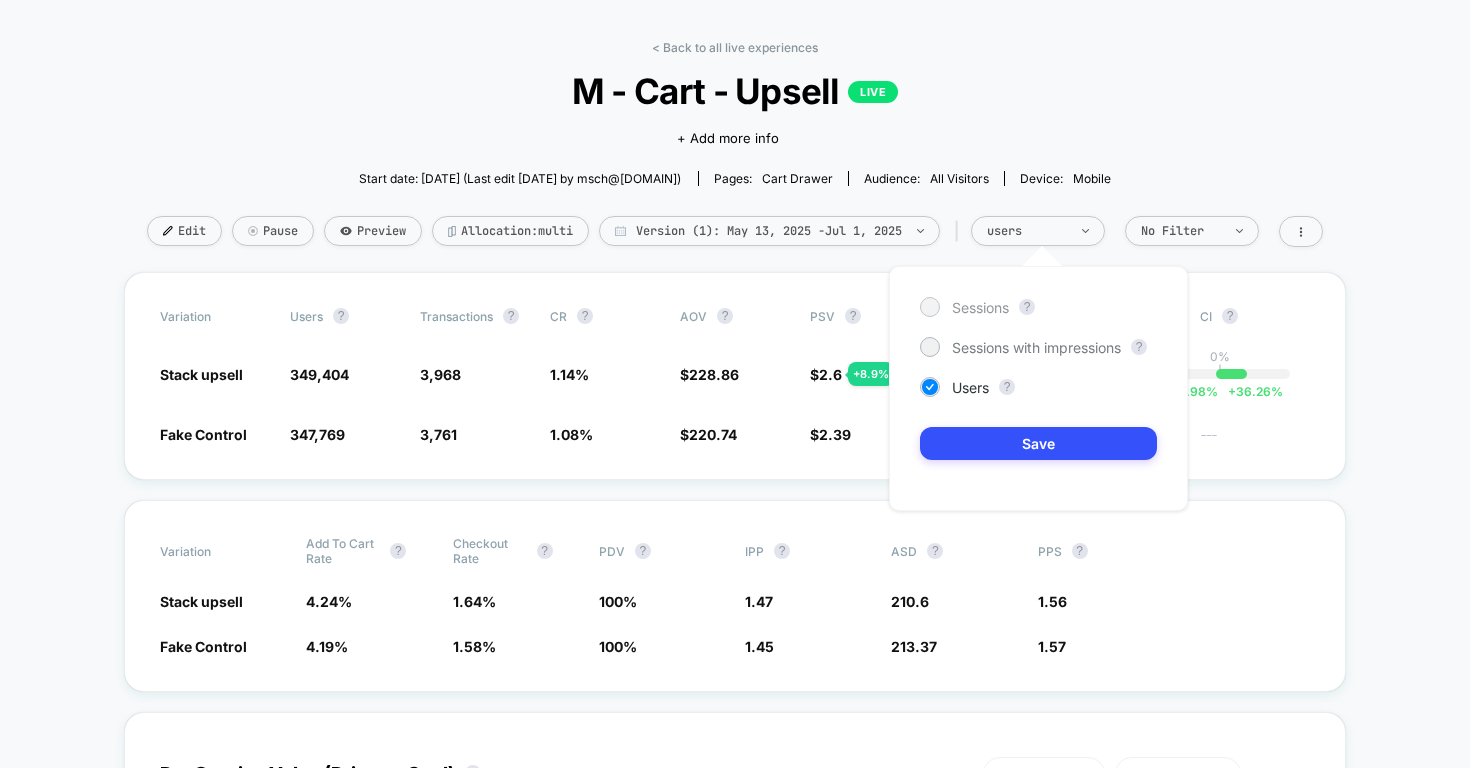 click on "Sessions" at bounding box center [980, 307] 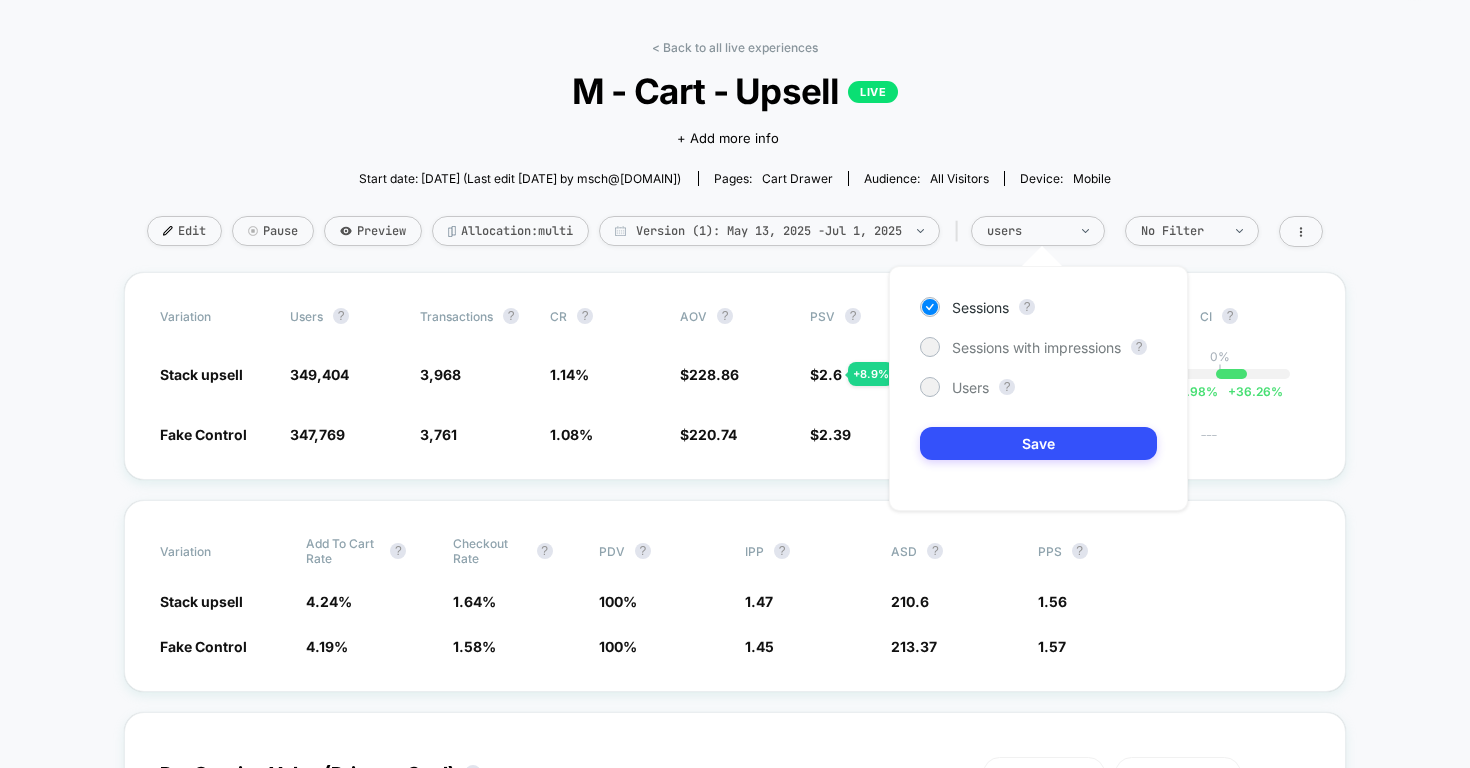 click on "Sessions ? Sessions with impressions ? Users ? Save" at bounding box center [1038, 388] 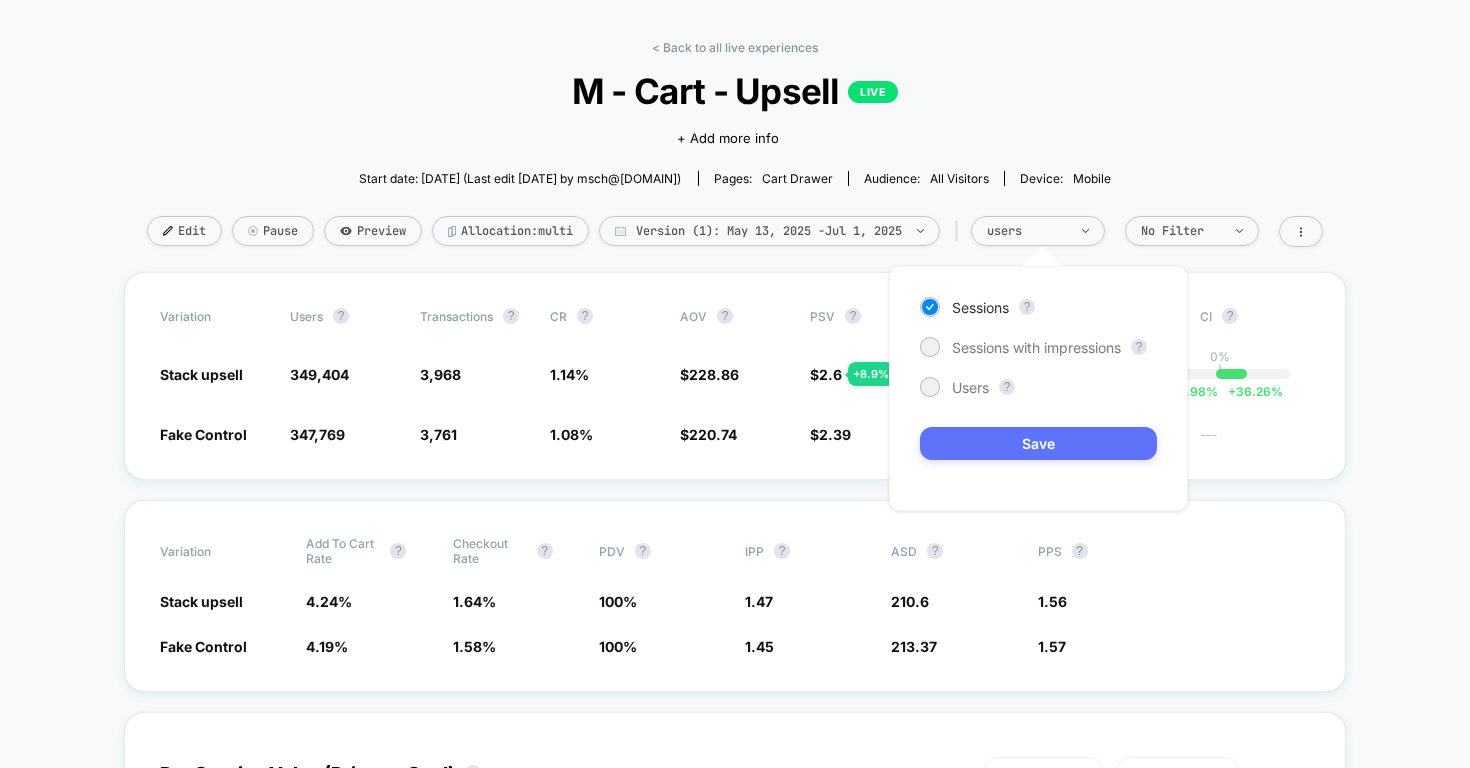 click on "Save" at bounding box center (1038, 443) 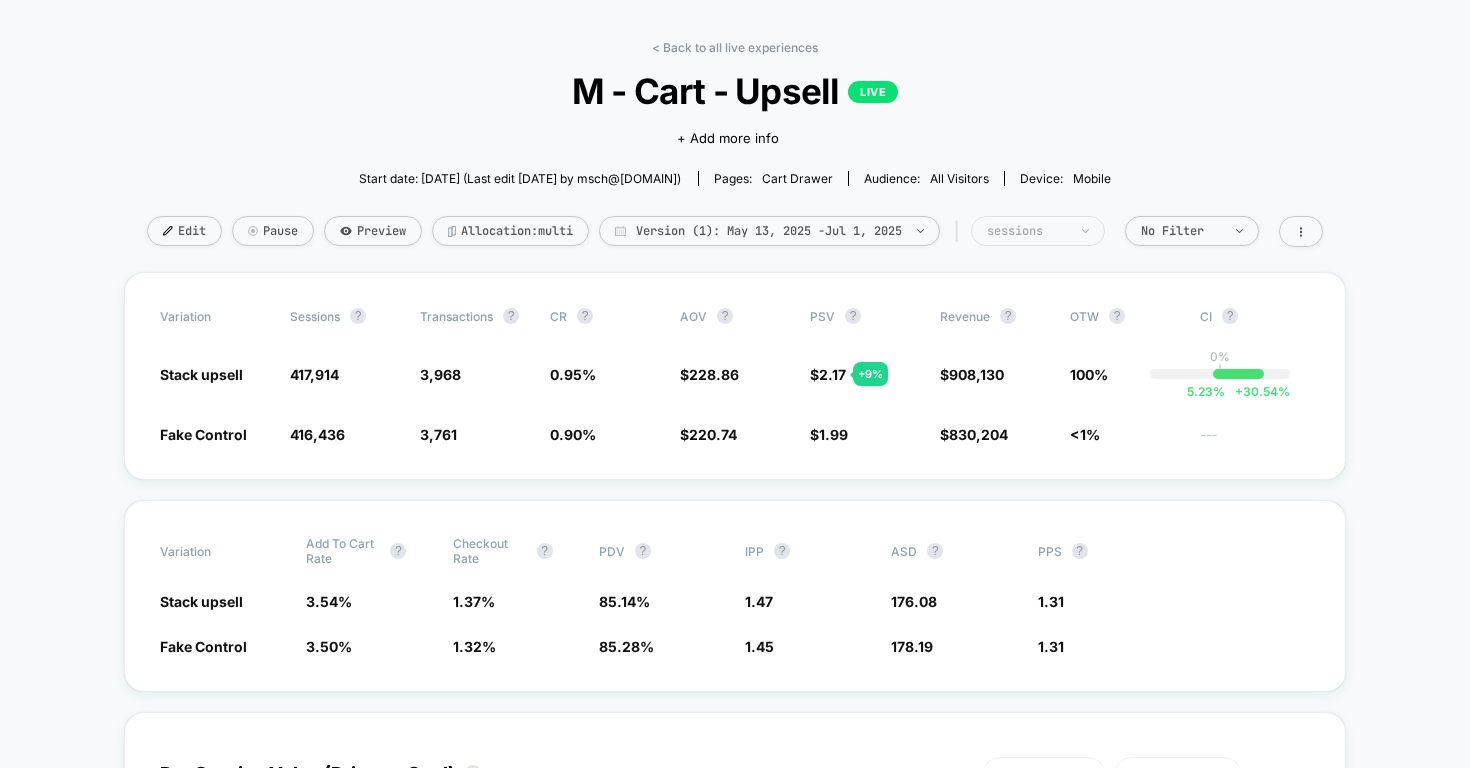 click on "sessions" at bounding box center [1038, 231] 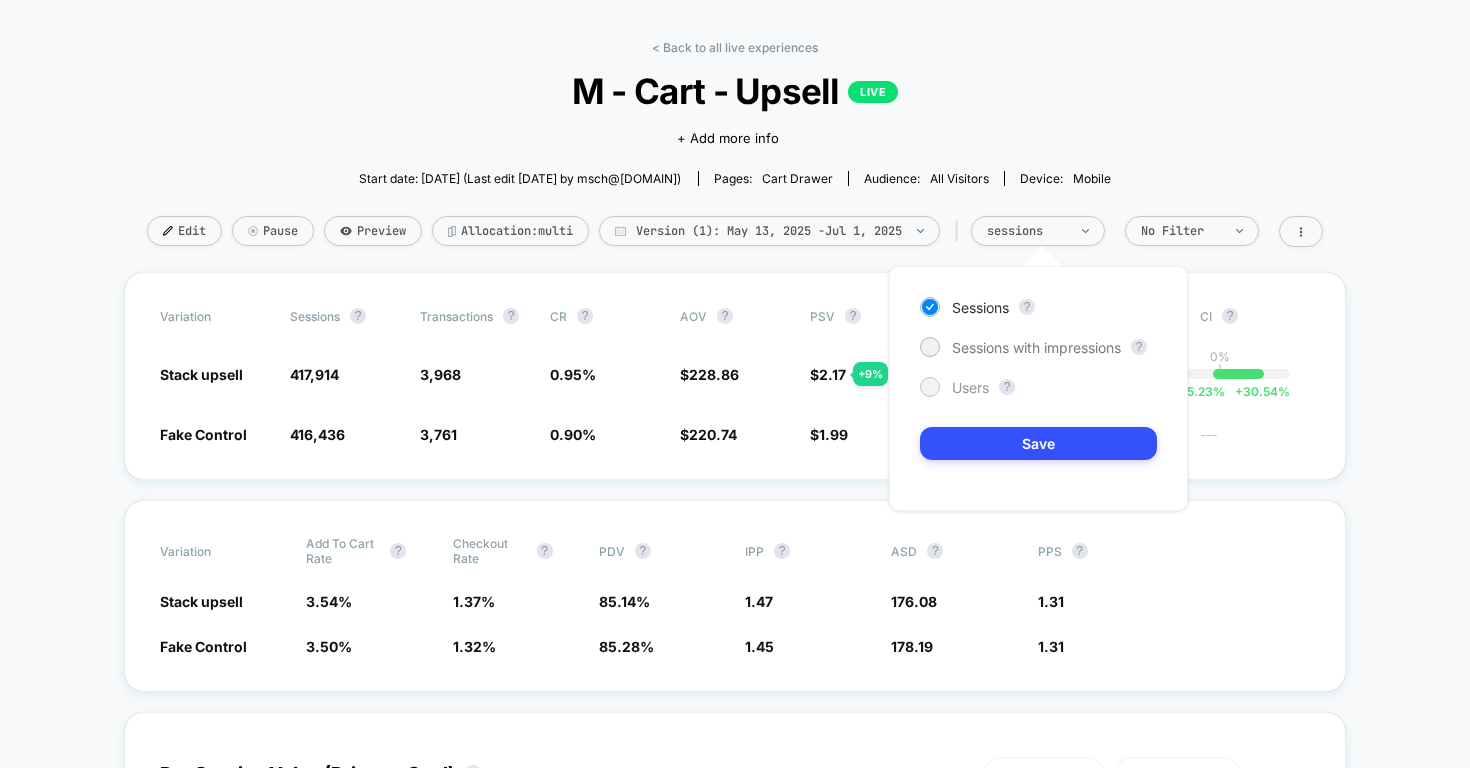 click on "Users" at bounding box center (1036, 347) 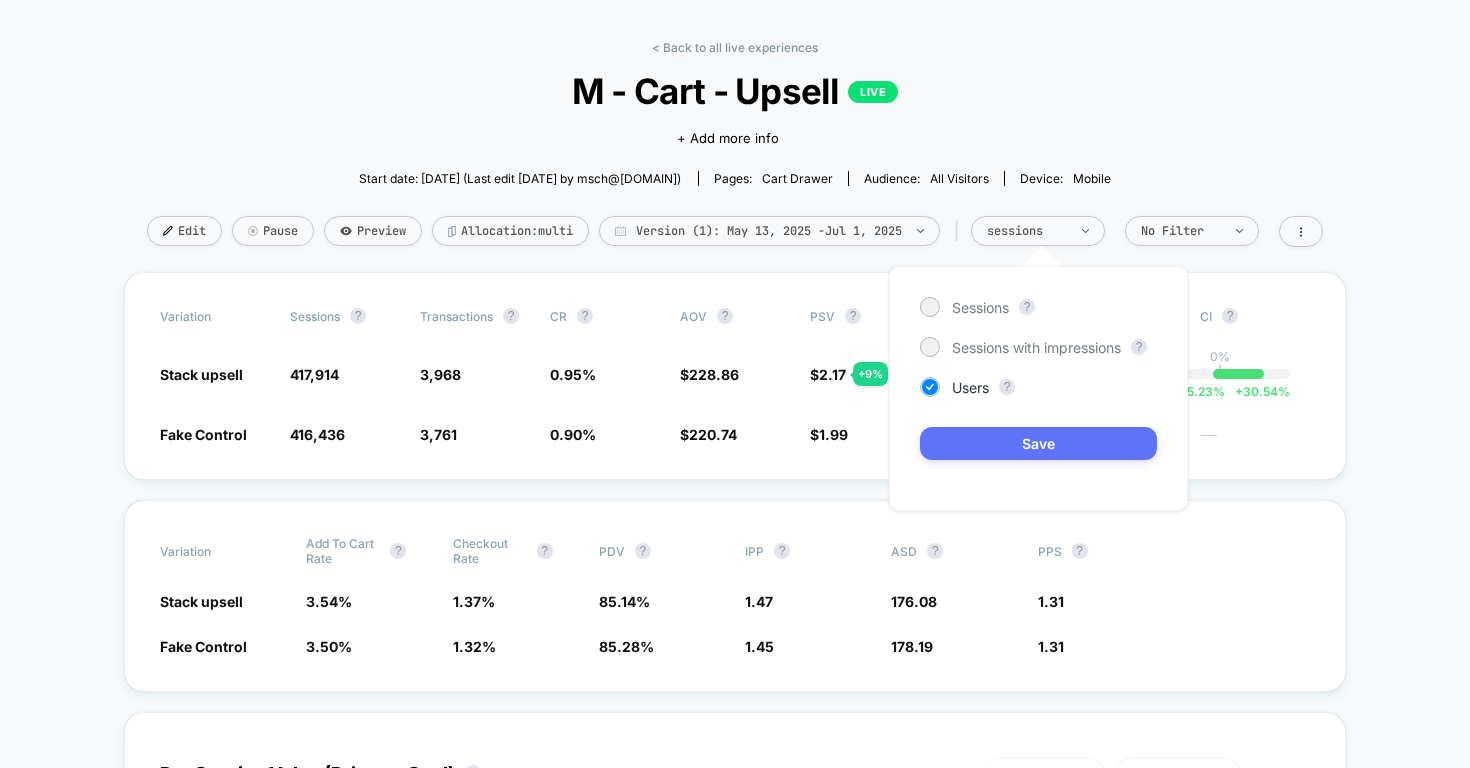 click on "Save" at bounding box center [1038, 443] 